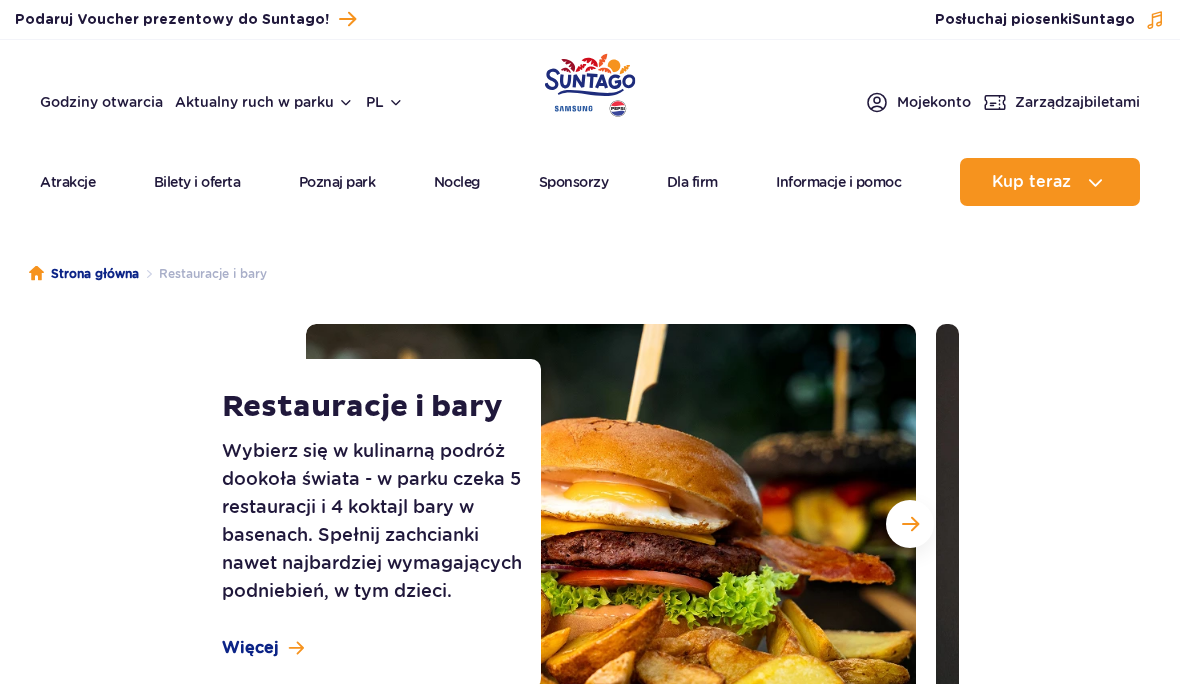 scroll, scrollTop: 0, scrollLeft: 0, axis: both 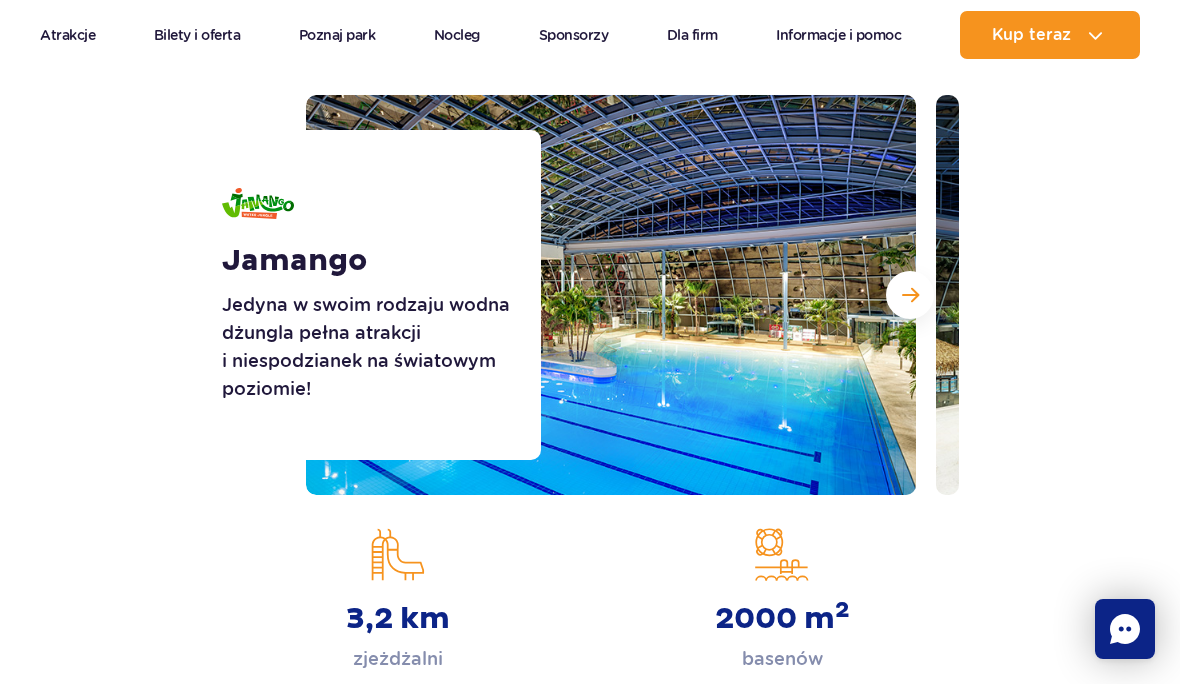 click at bounding box center [910, 295] 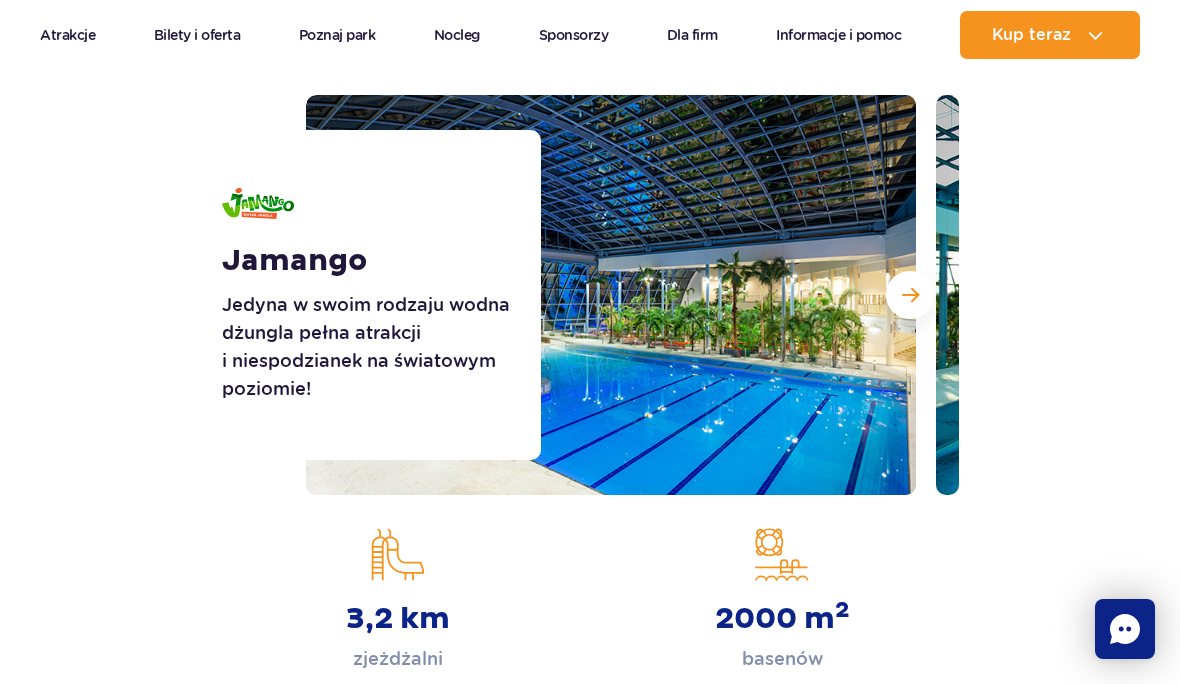 click at bounding box center (910, 295) 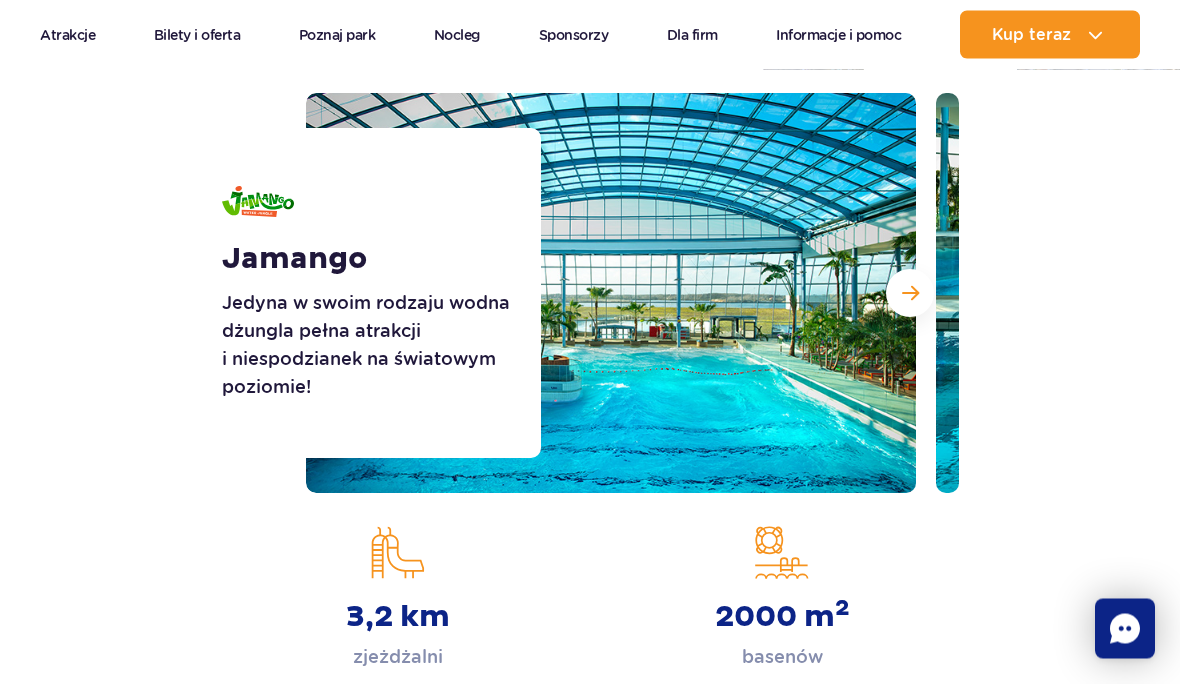 scroll, scrollTop: 231, scrollLeft: 0, axis: vertical 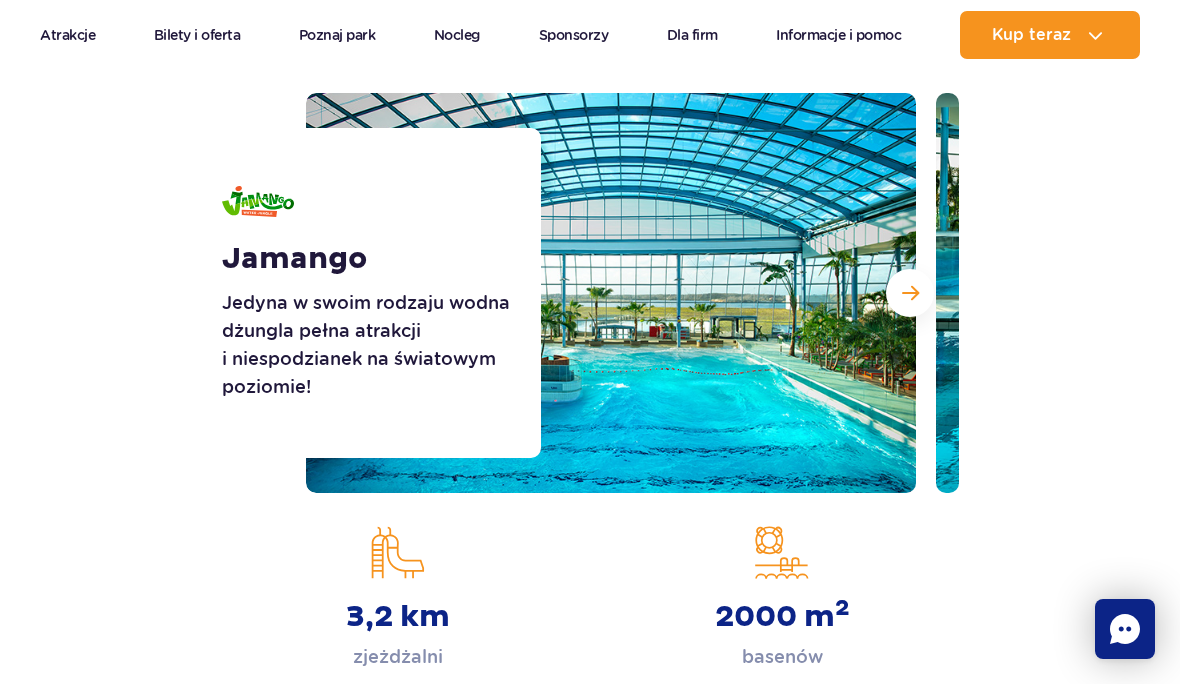 click at bounding box center (910, 293) 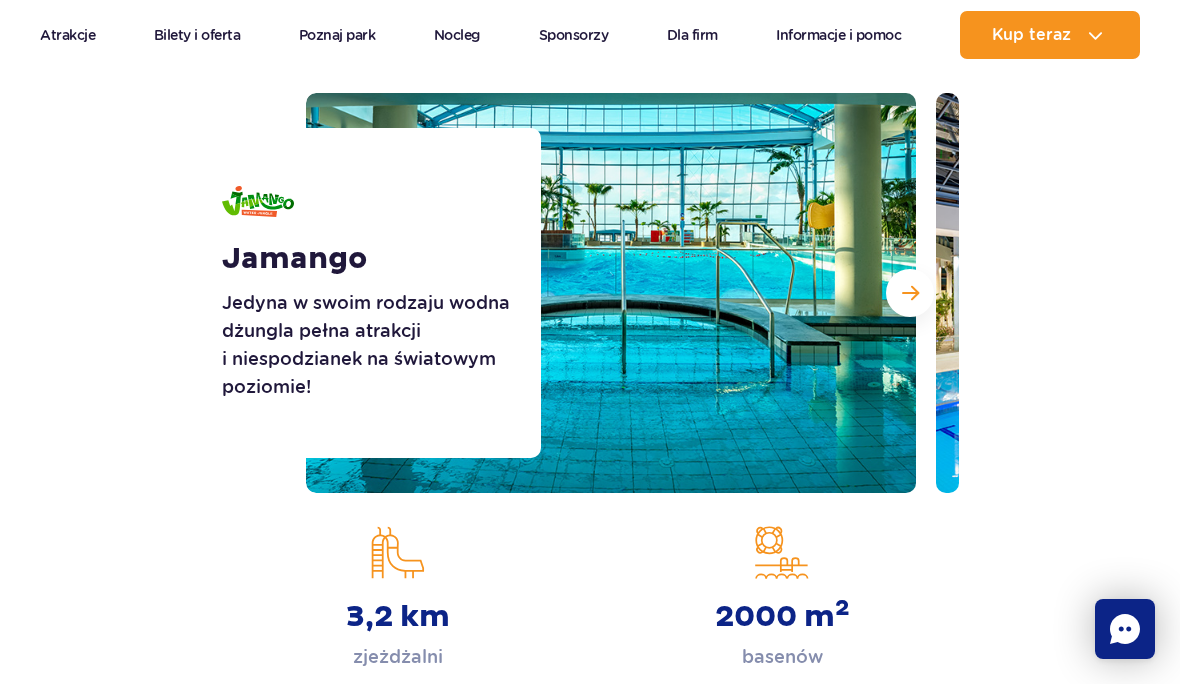 click at bounding box center (910, 293) 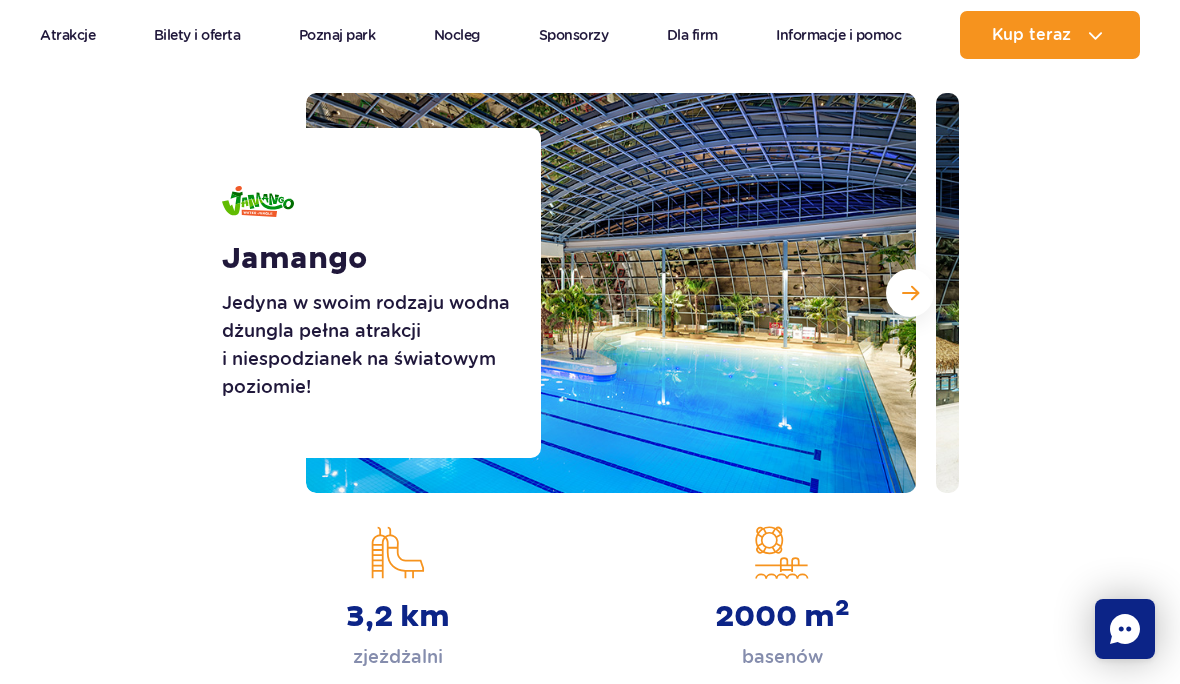 click at bounding box center (910, 293) 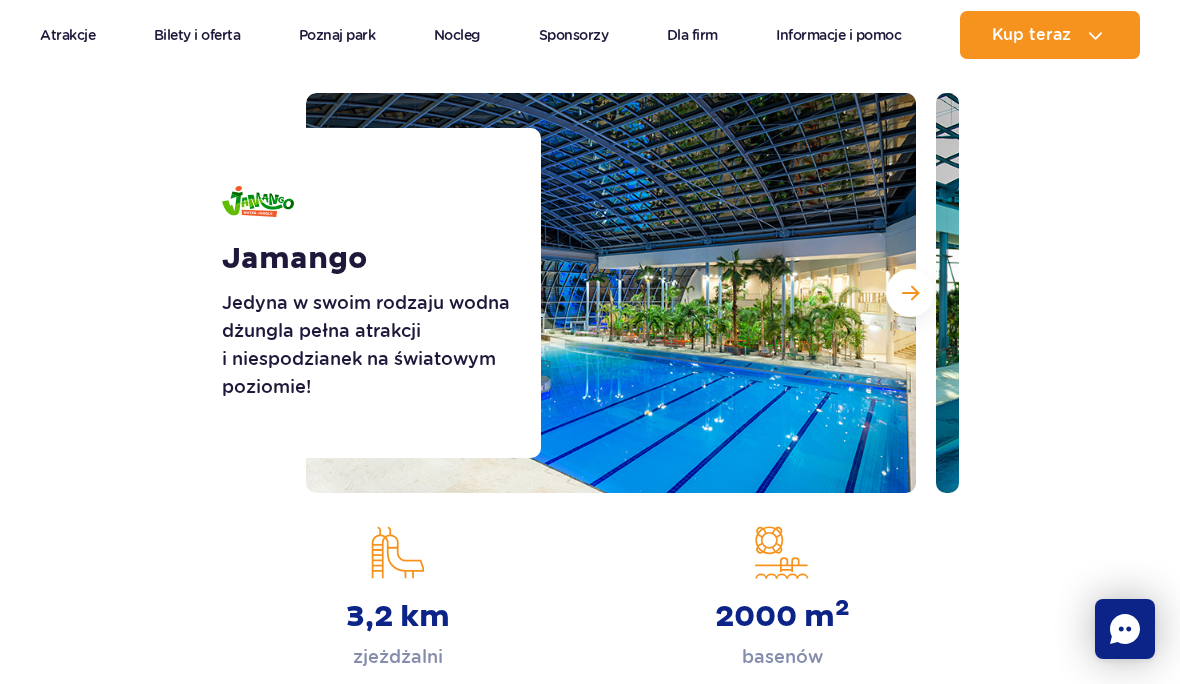 click at bounding box center [910, 293] 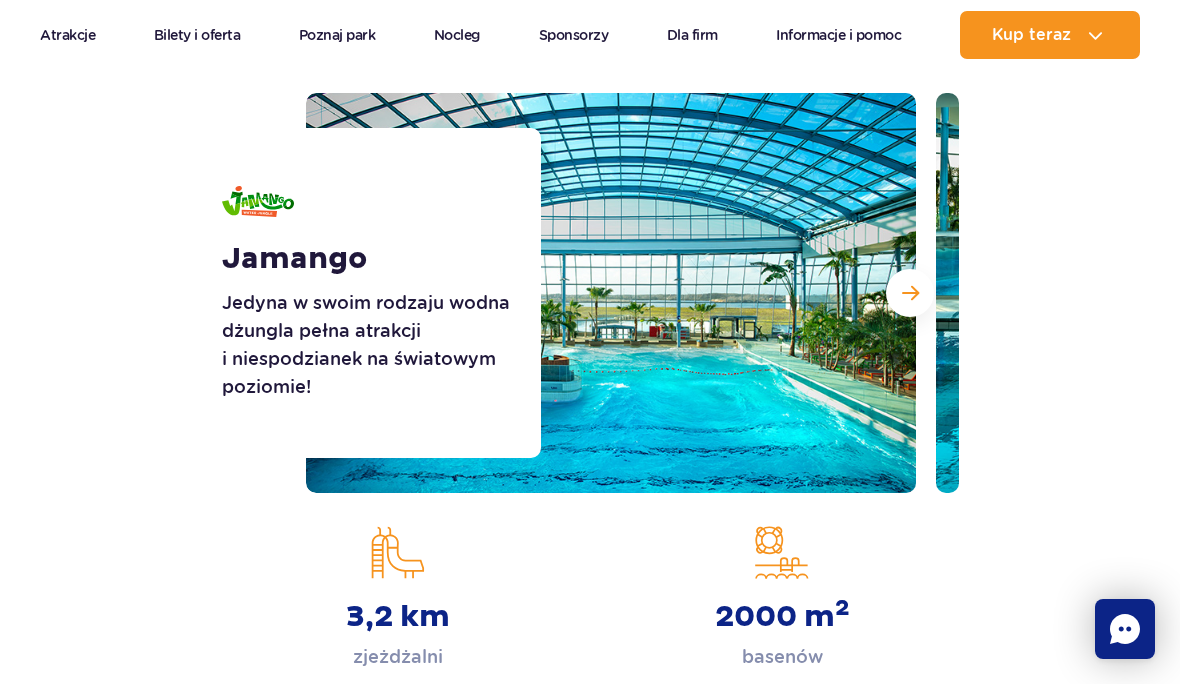 click at bounding box center (910, 293) 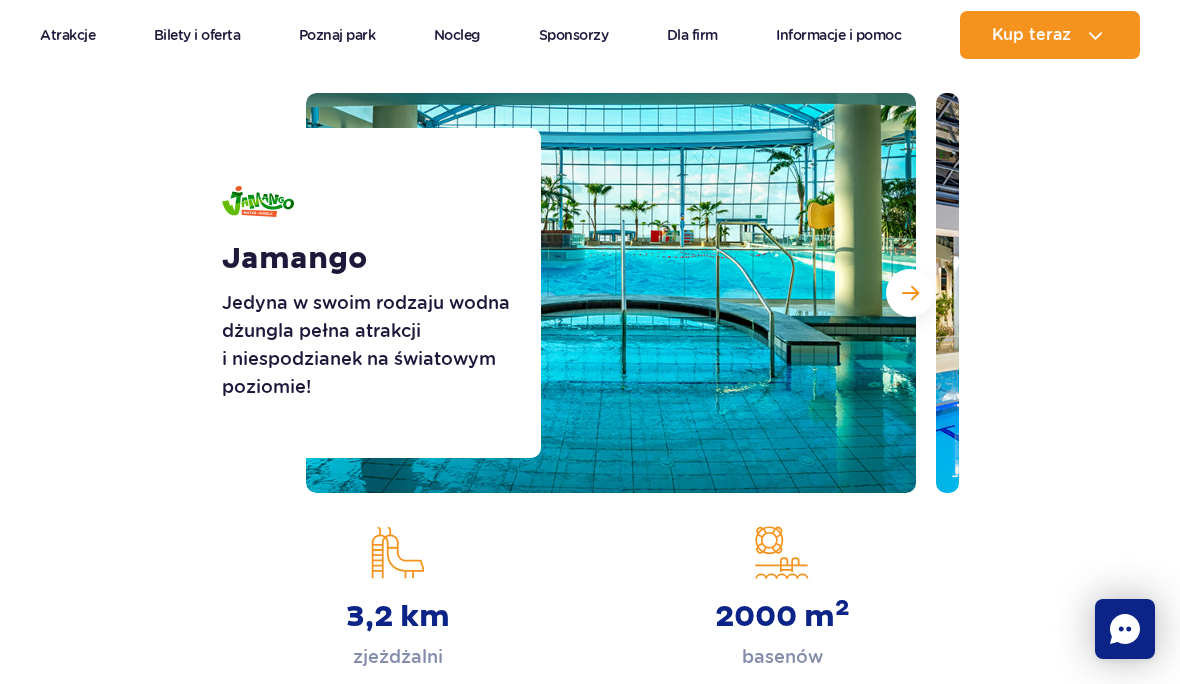 click at bounding box center [910, 293] 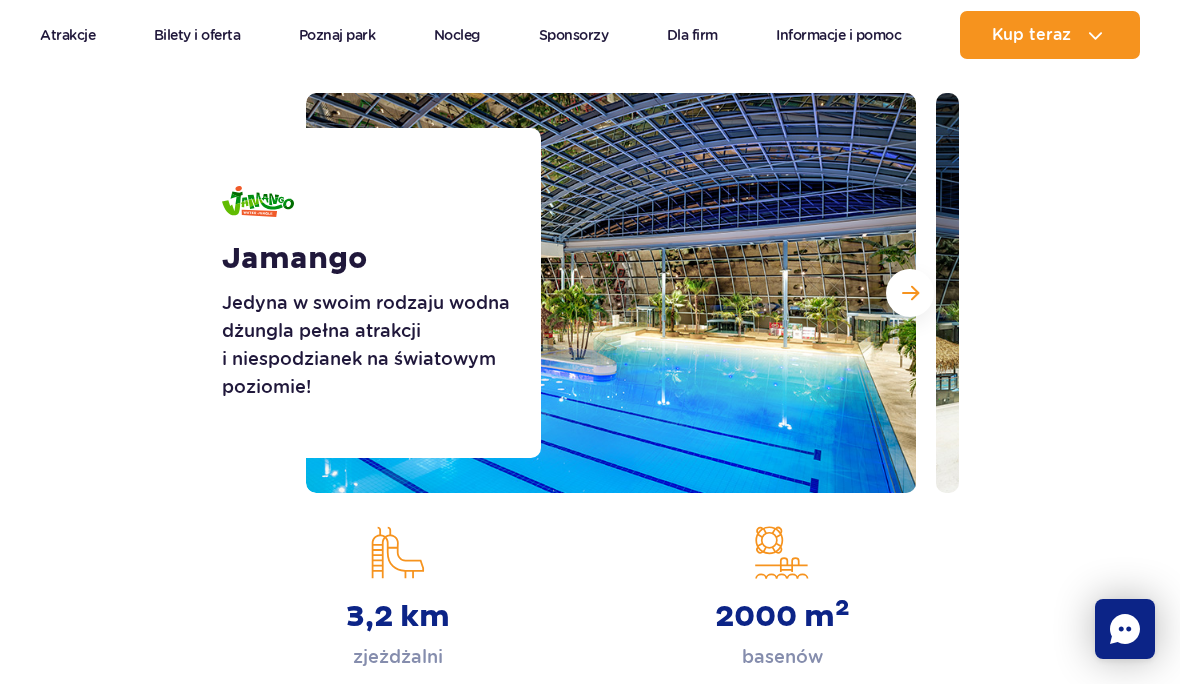 click at bounding box center (910, 293) 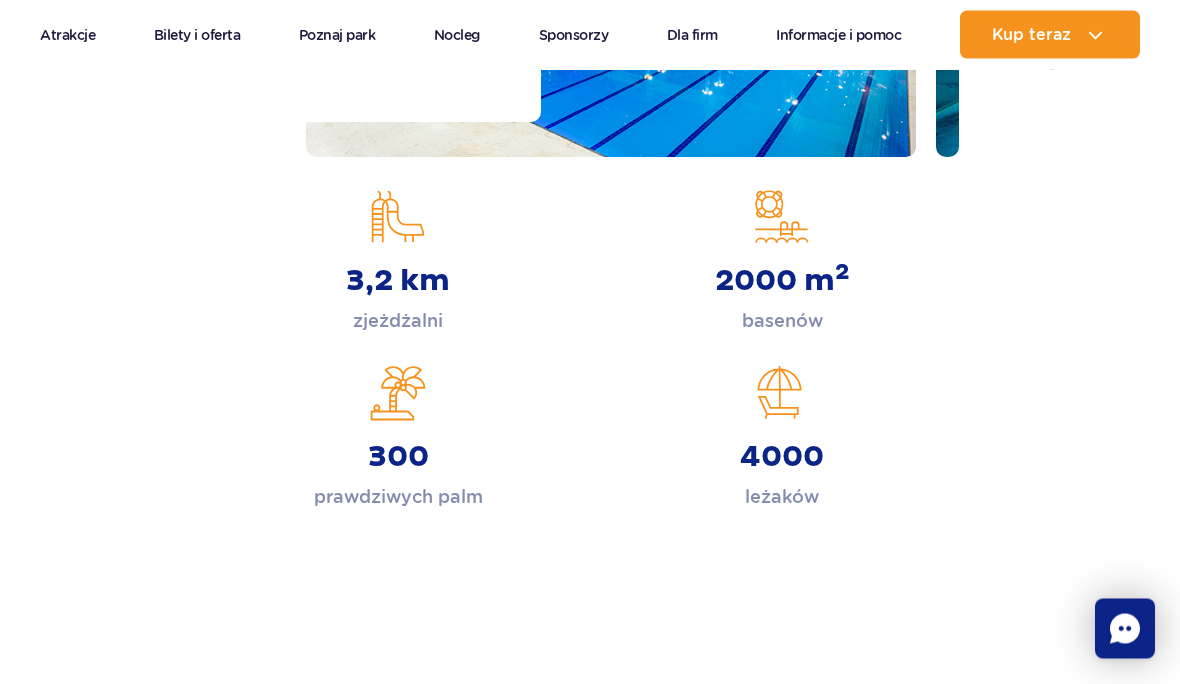 scroll, scrollTop: 636, scrollLeft: 0, axis: vertical 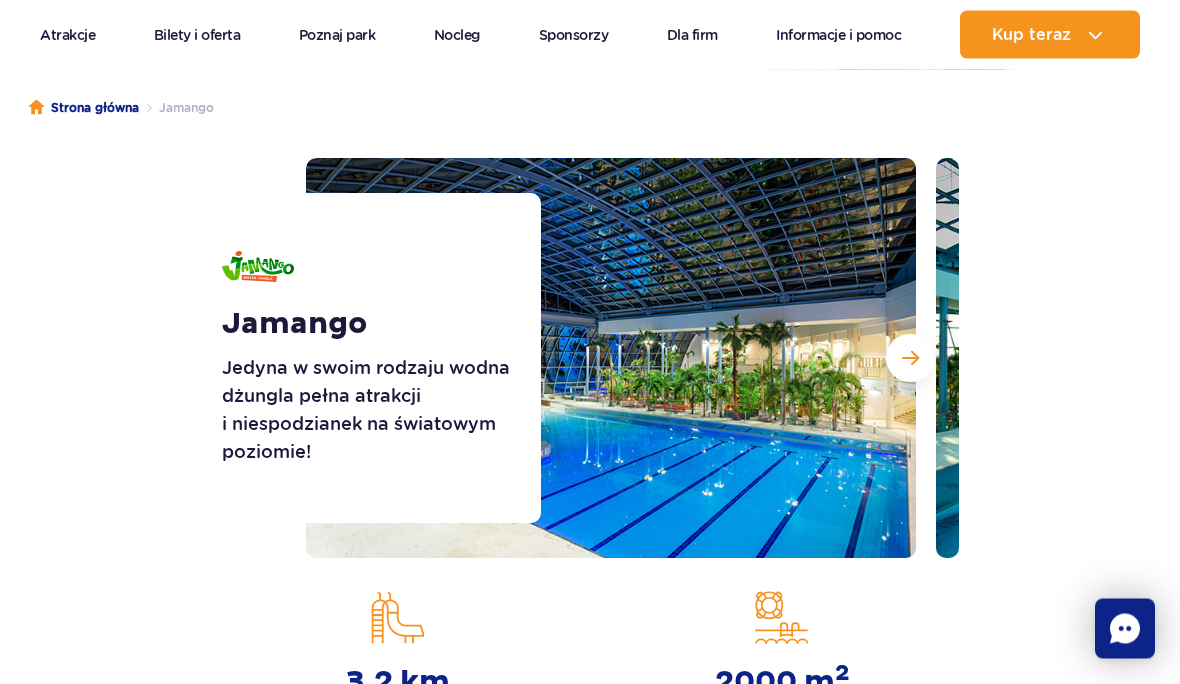 click at bounding box center [910, 359] 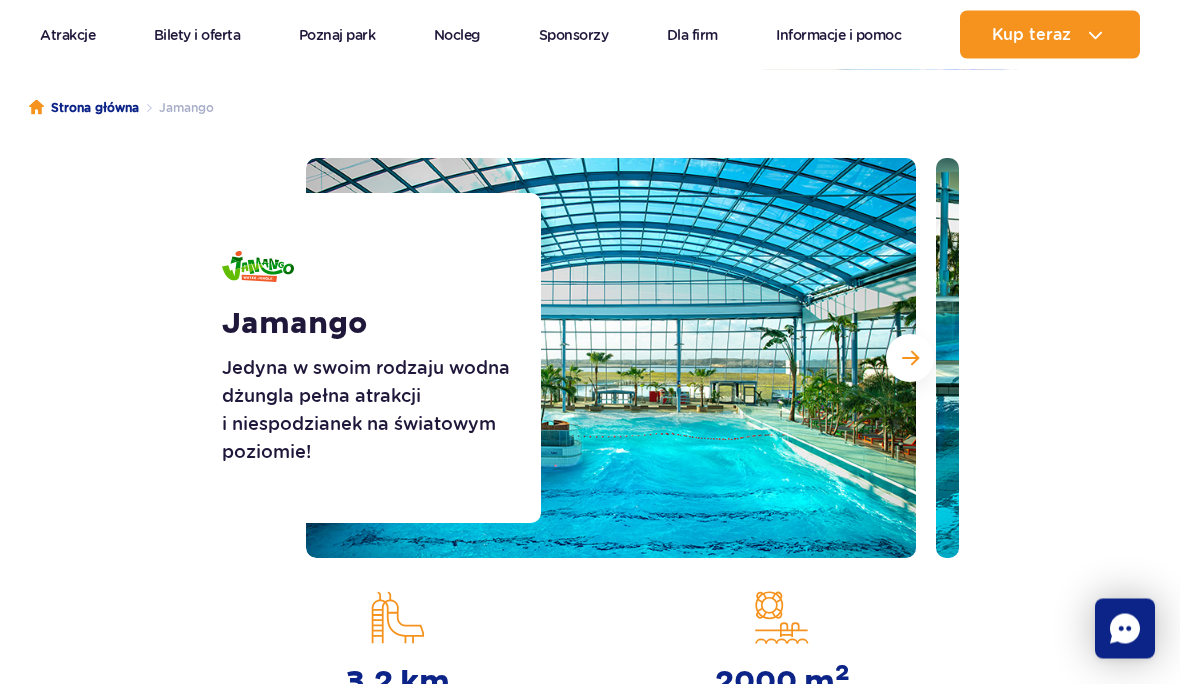scroll, scrollTop: 166, scrollLeft: 0, axis: vertical 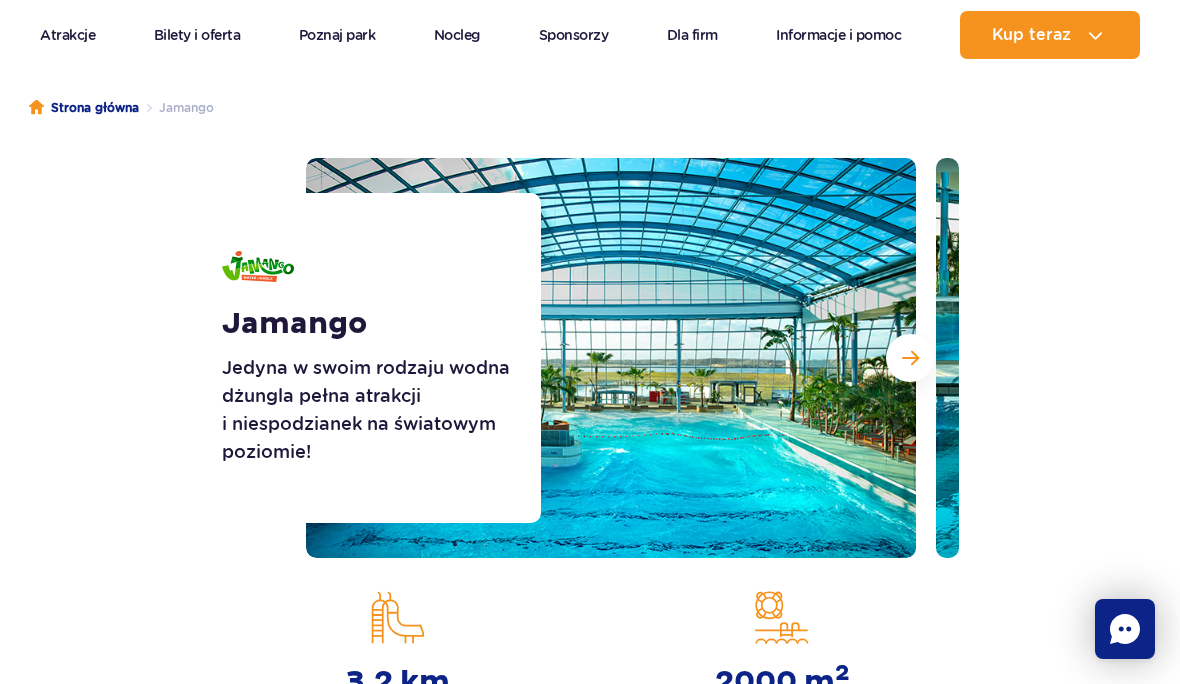 click at bounding box center (910, 358) 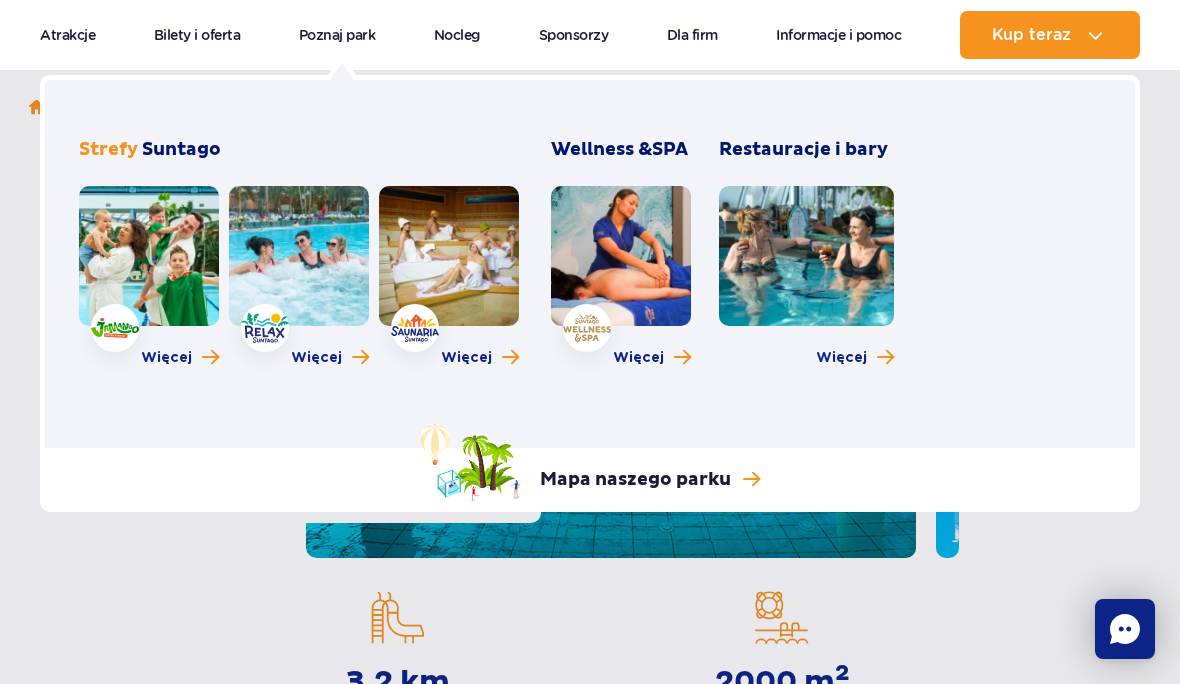 click at bounding box center (299, 256) 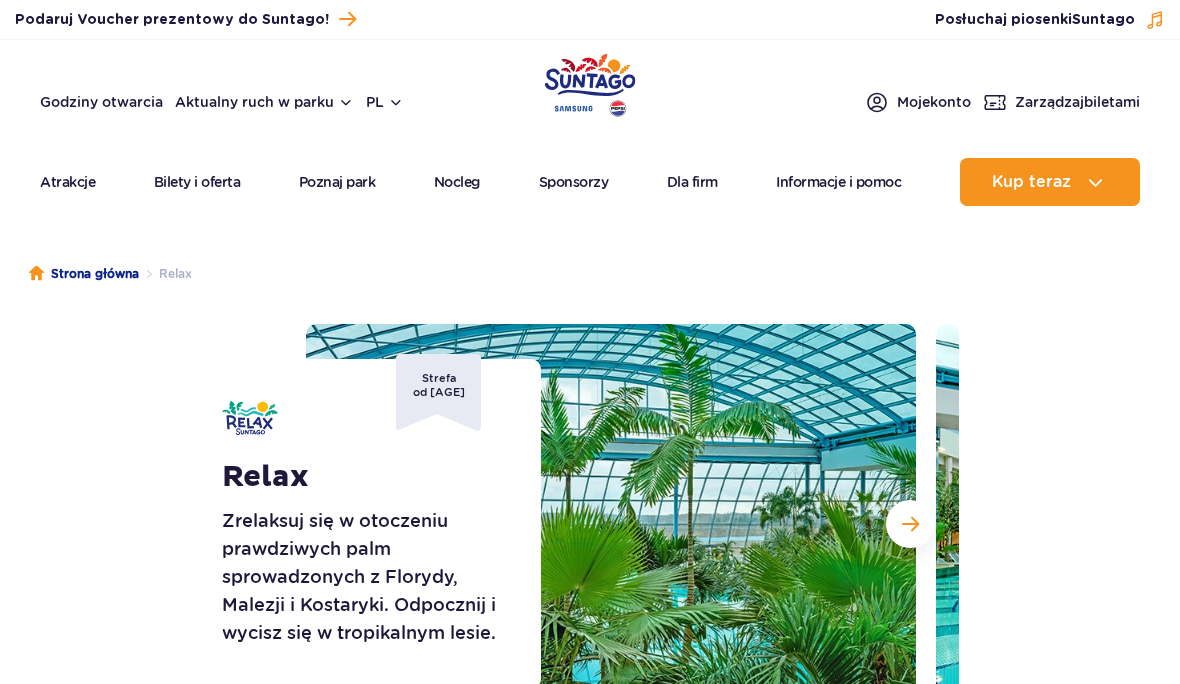 scroll, scrollTop: 0, scrollLeft: 0, axis: both 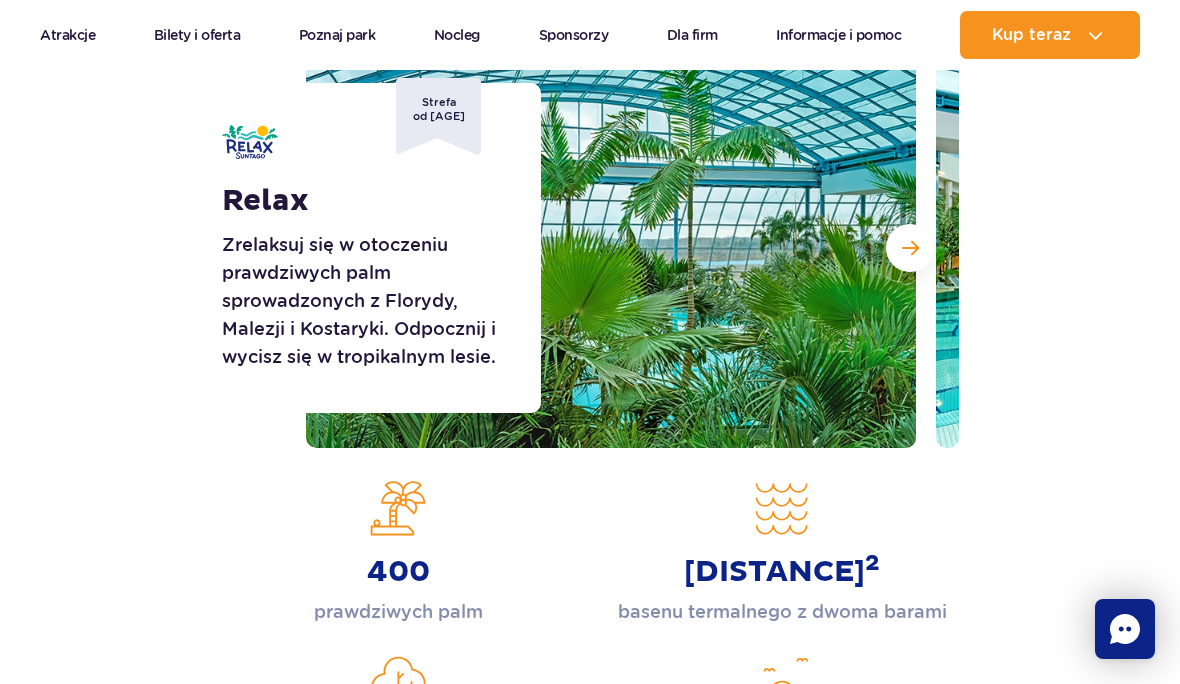 click at bounding box center (910, 248) 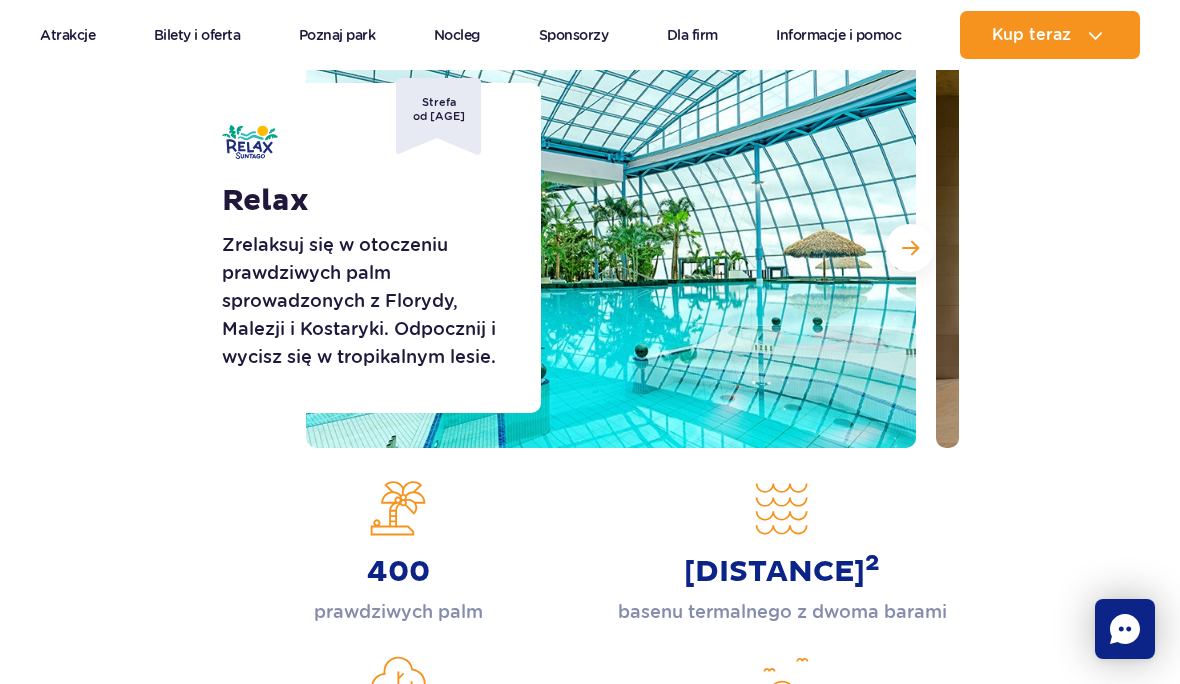 click at bounding box center [910, 248] 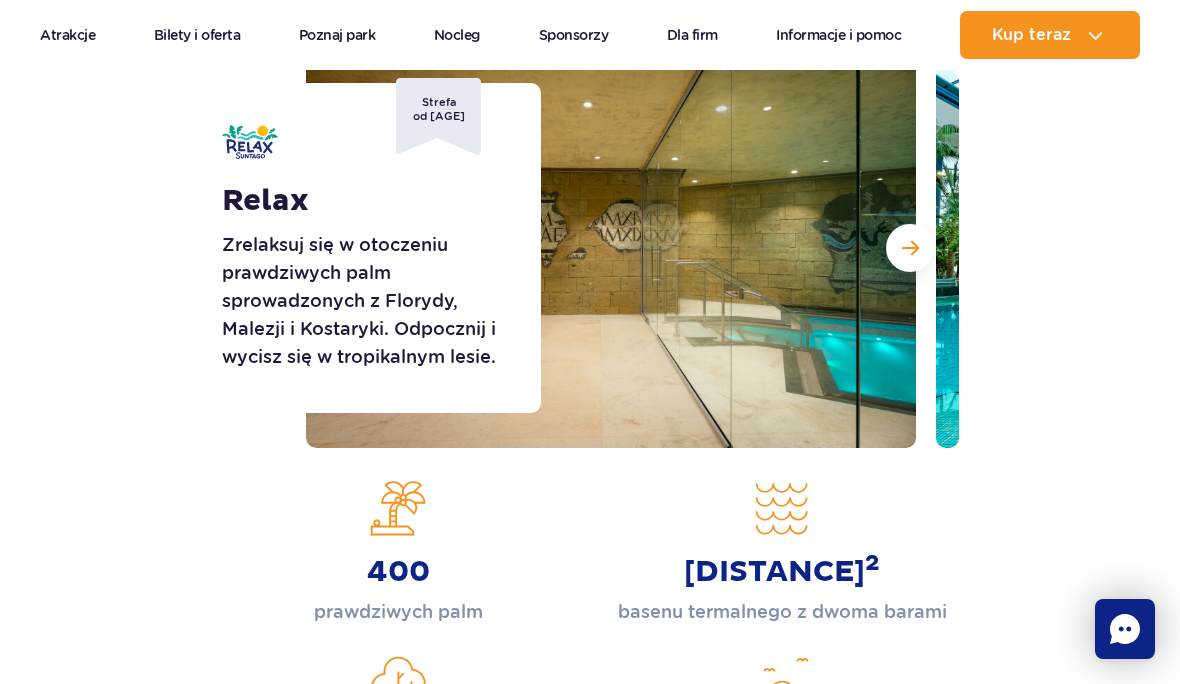 click at bounding box center (910, 248) 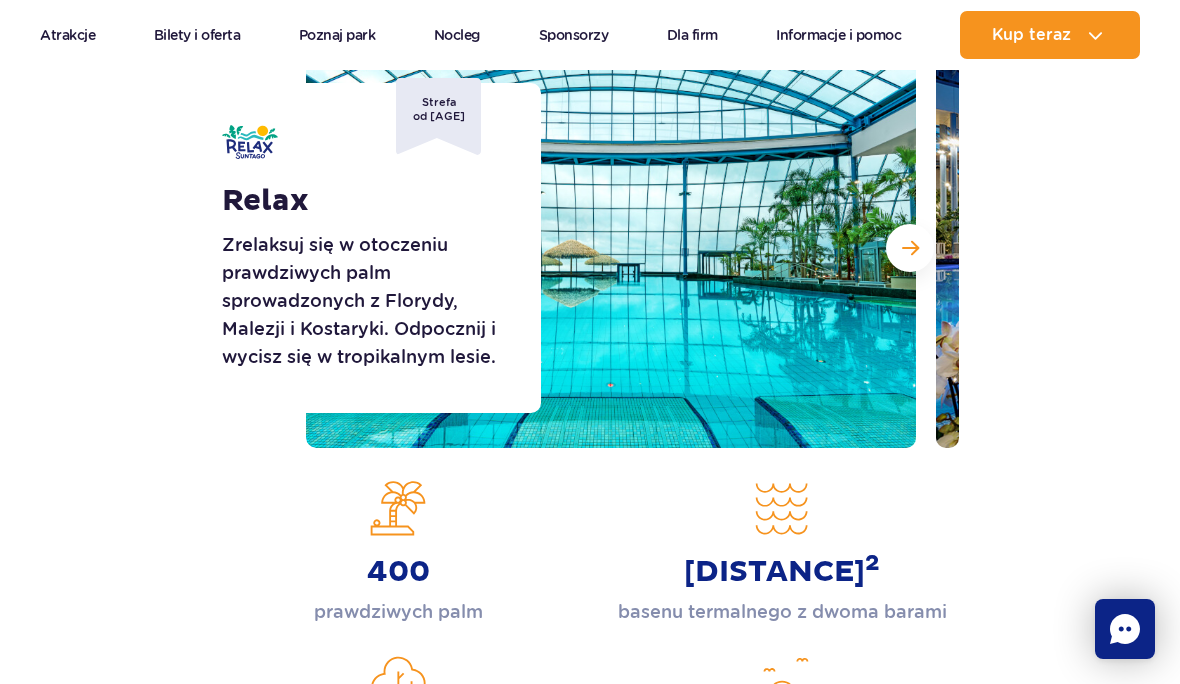 click at bounding box center [910, 248] 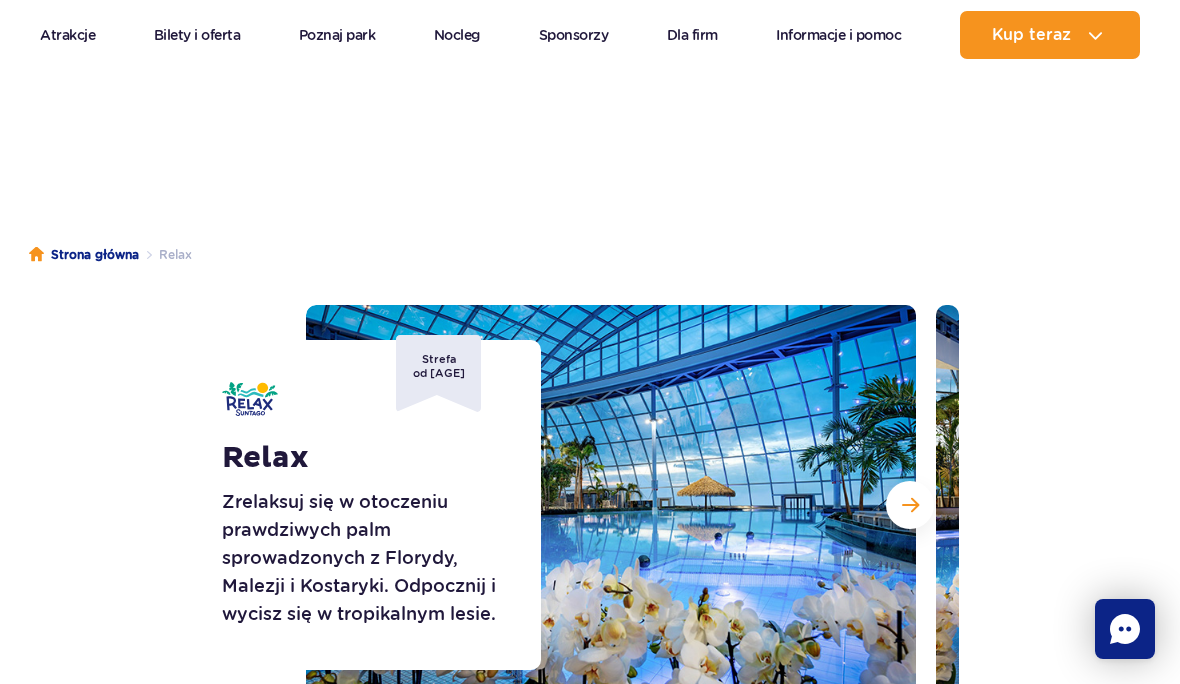 scroll, scrollTop: 0, scrollLeft: 0, axis: both 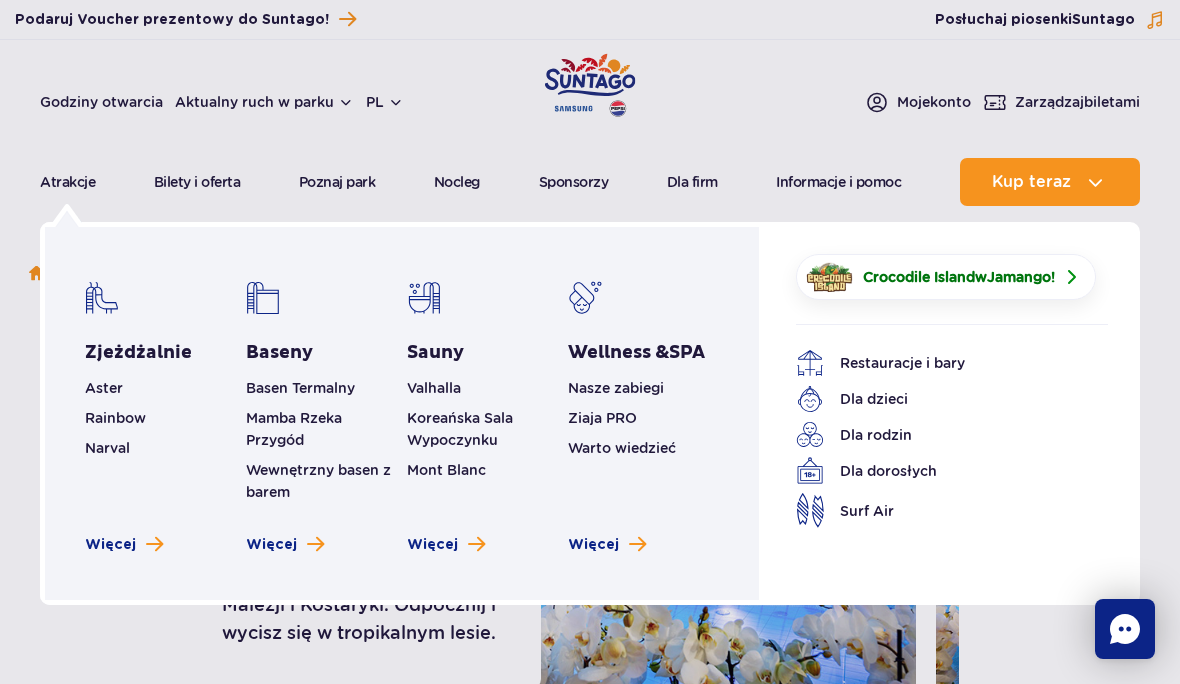 click on "Atrakcje" at bounding box center (67, 182) 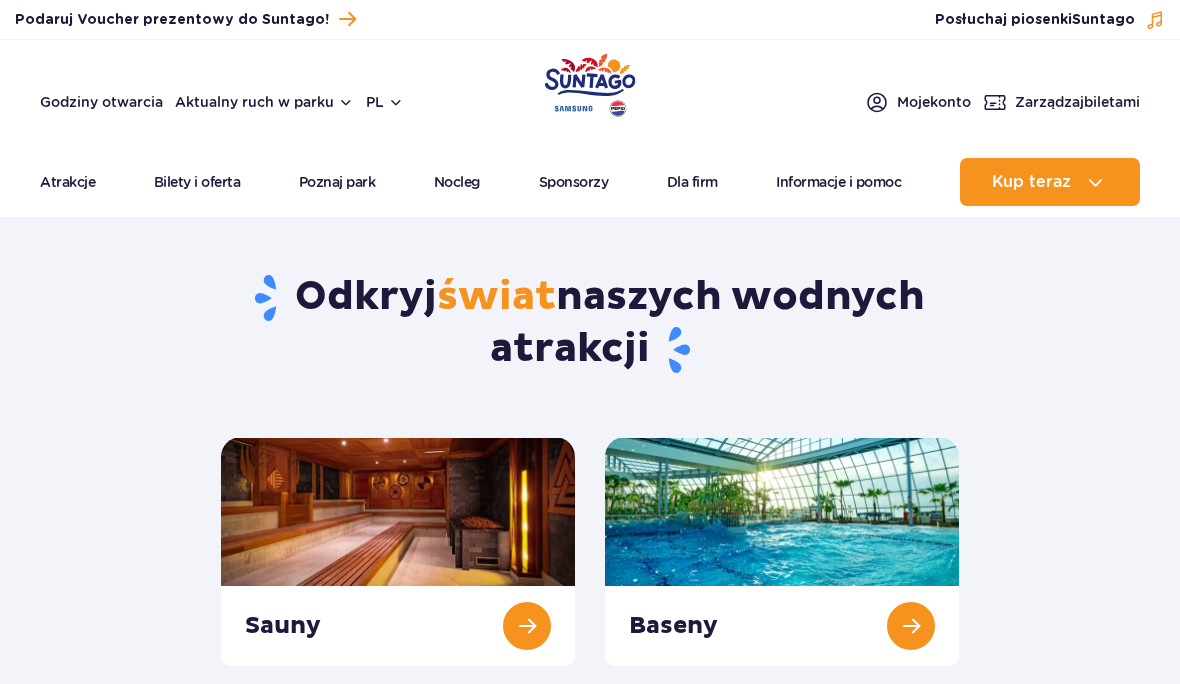 scroll, scrollTop: 0, scrollLeft: 0, axis: both 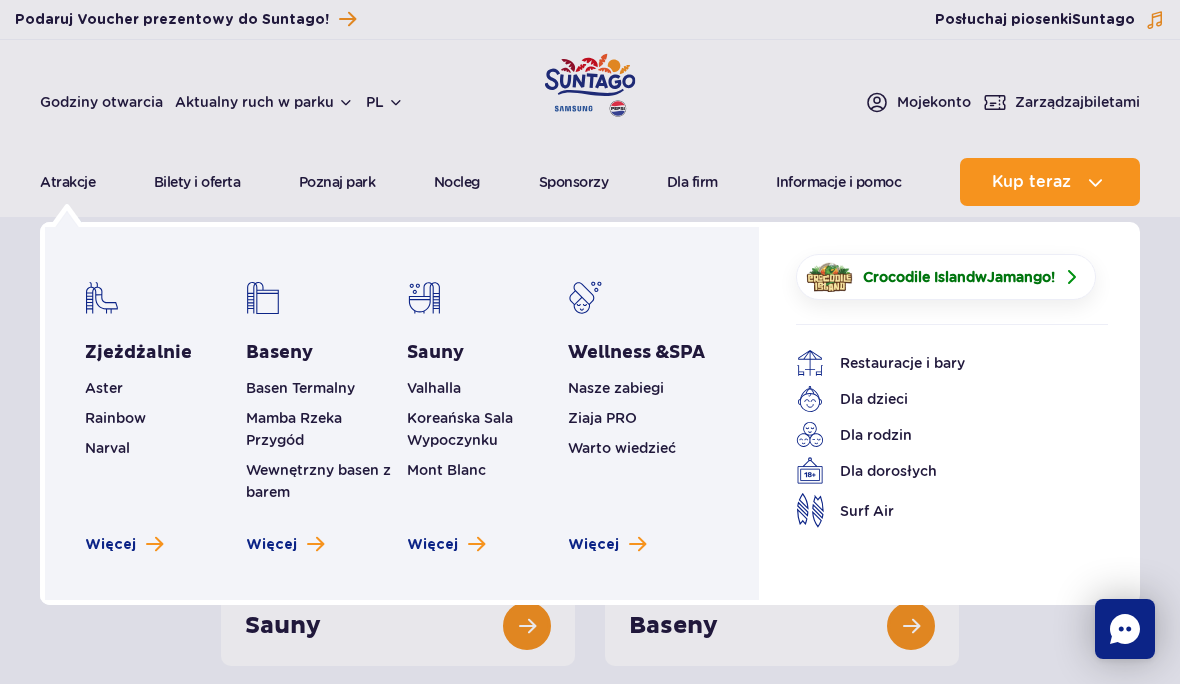 click on "Zjeżdżalnie" at bounding box center (138, 353) 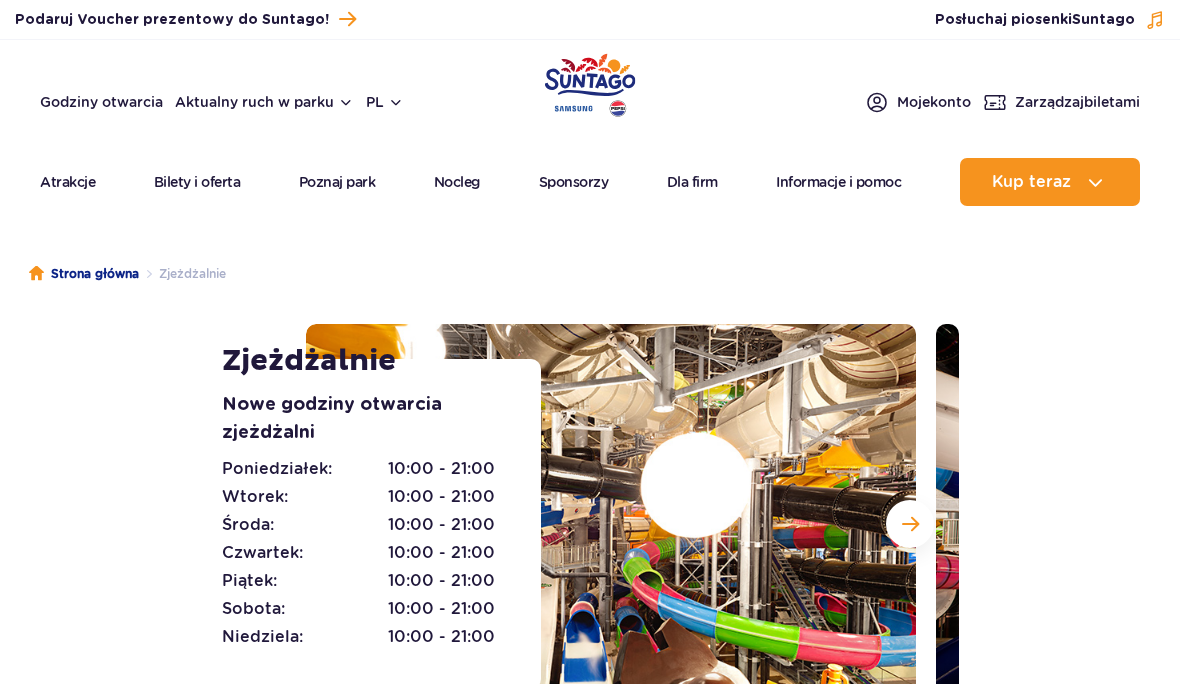 scroll, scrollTop: 0, scrollLeft: 0, axis: both 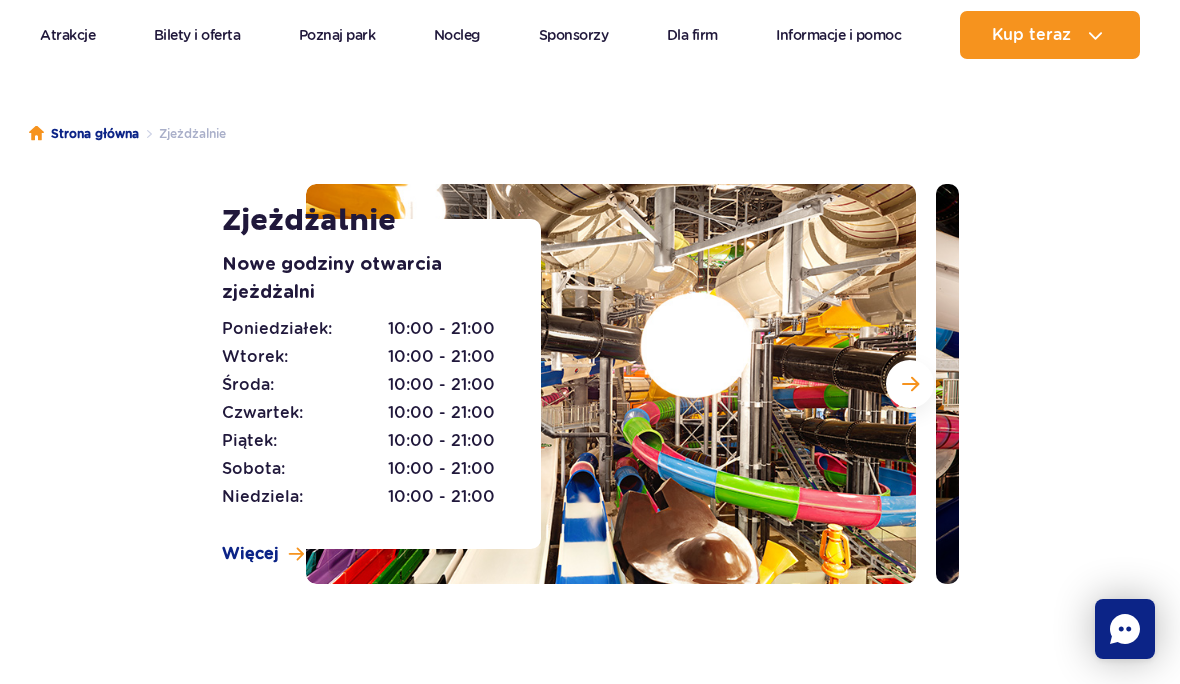 click at bounding box center (910, 384) 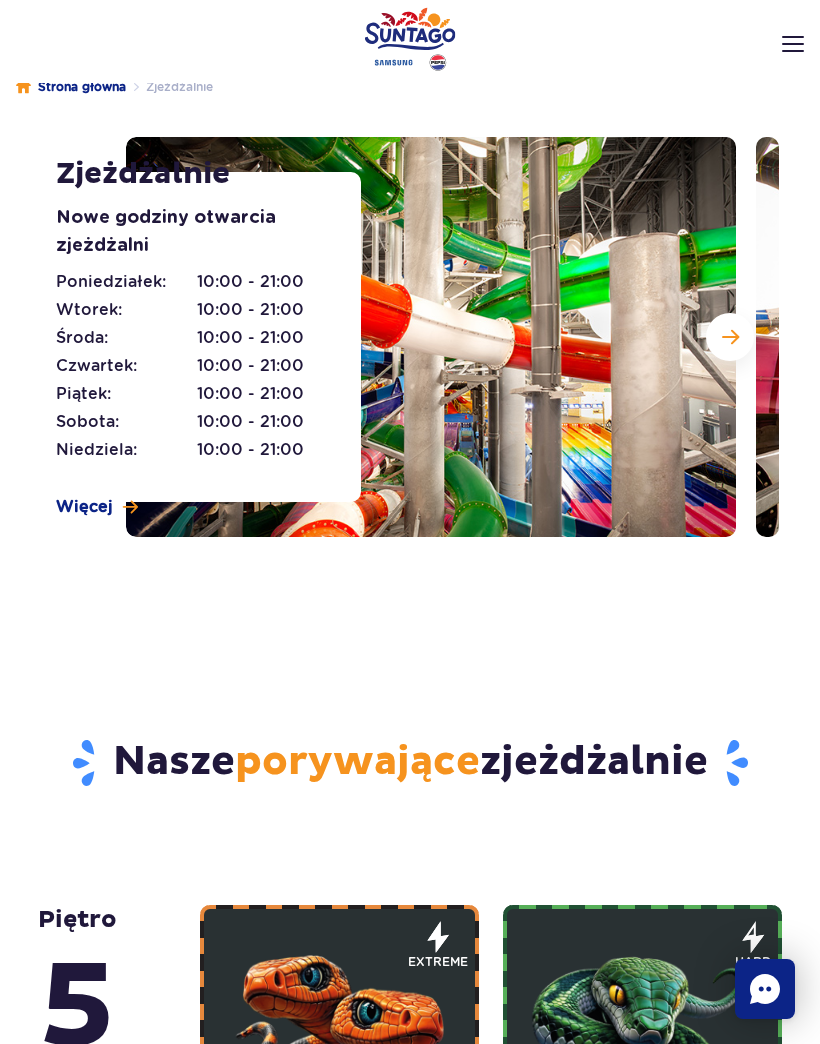 scroll, scrollTop: 0, scrollLeft: 0, axis: both 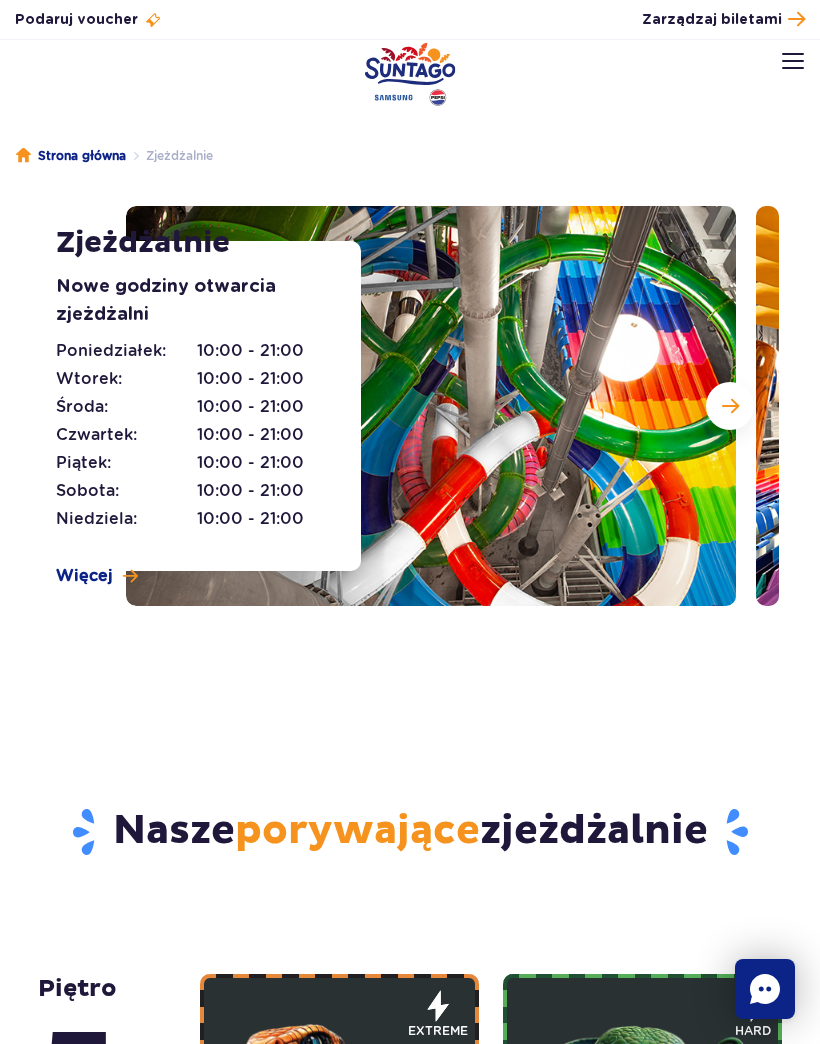 click at bounding box center (730, 406) 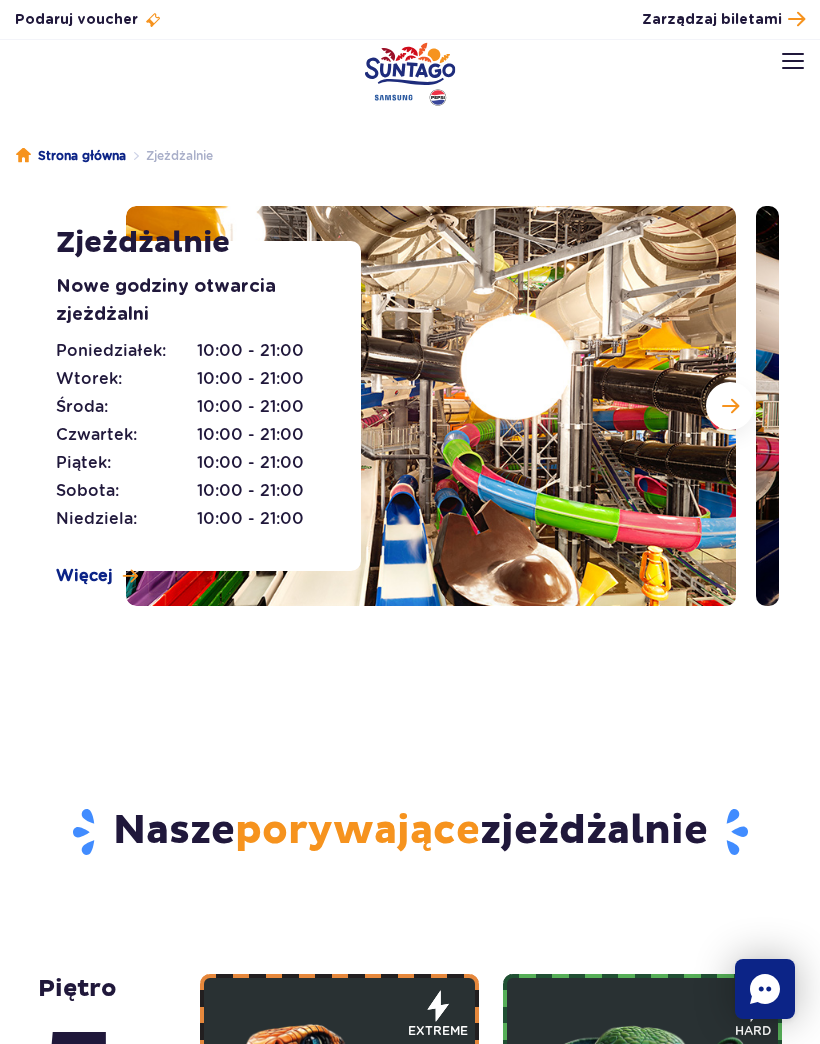 click at bounding box center [730, 406] 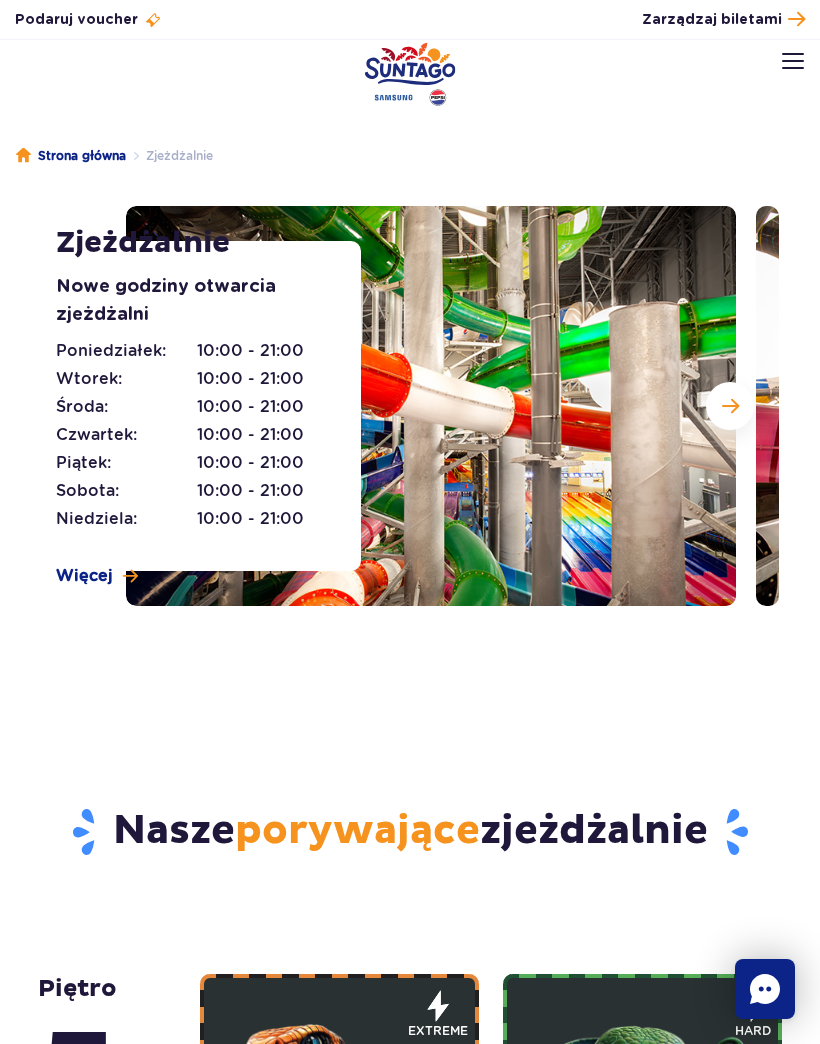click at bounding box center (730, 406) 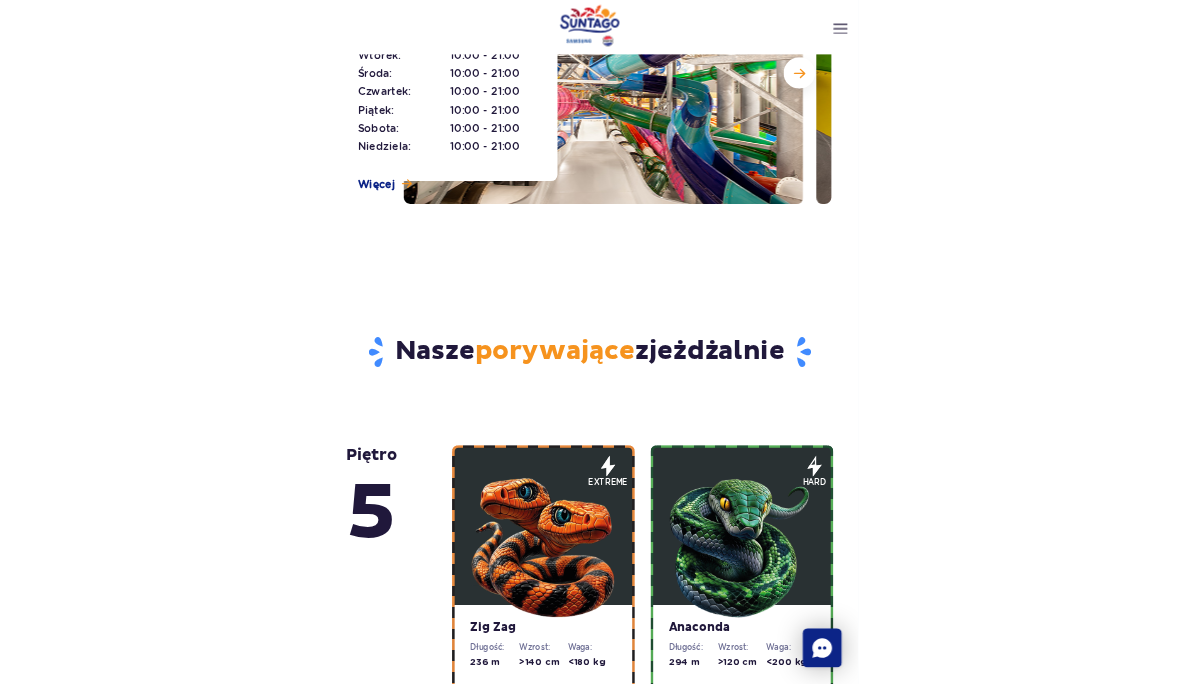 scroll, scrollTop: 0, scrollLeft: 0, axis: both 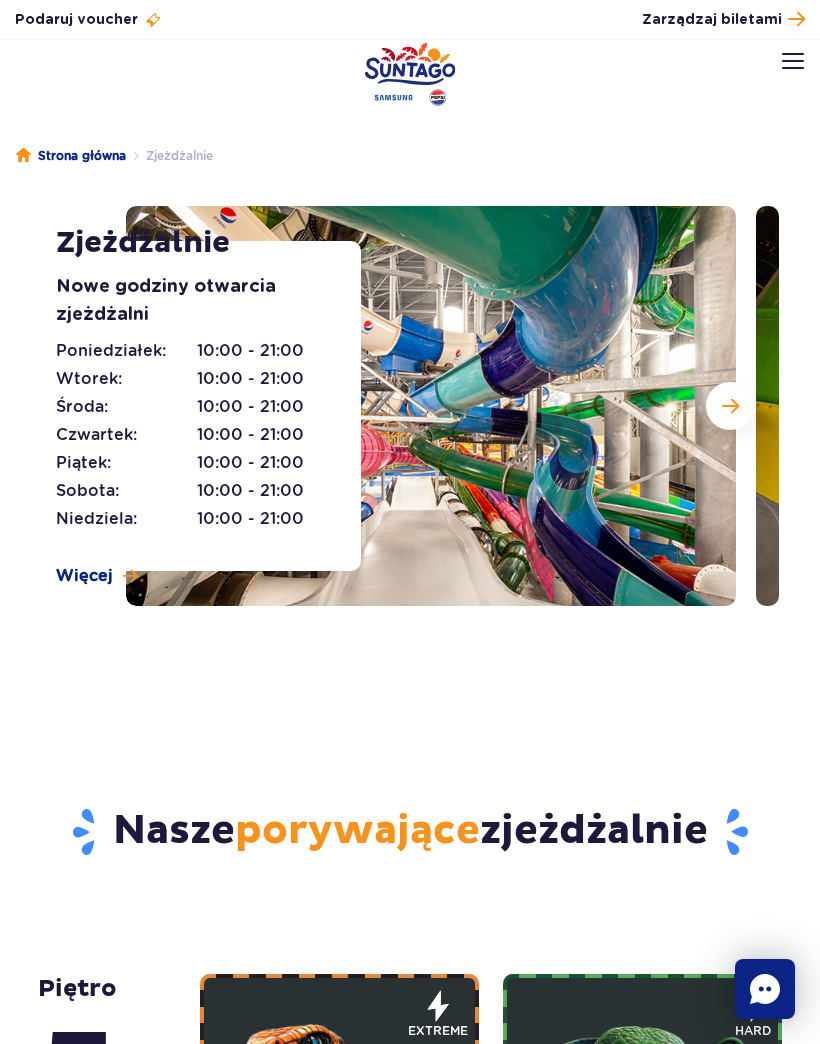 click at bounding box center (431, 406) 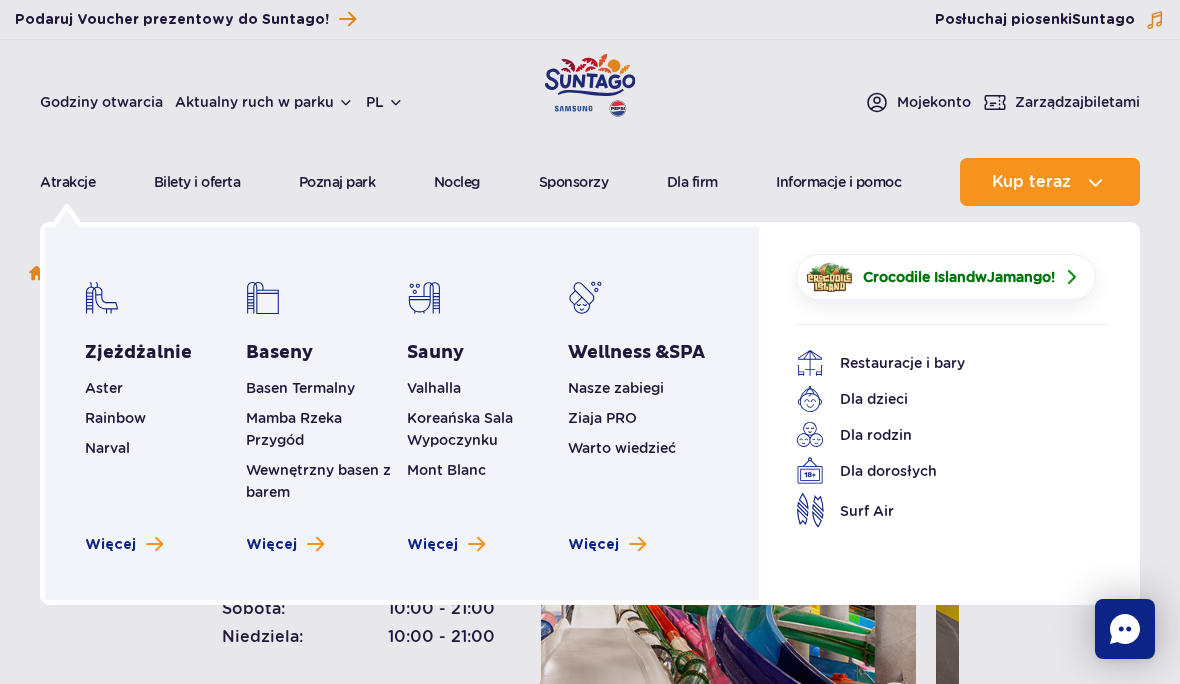click at bounding box center [154, 544] 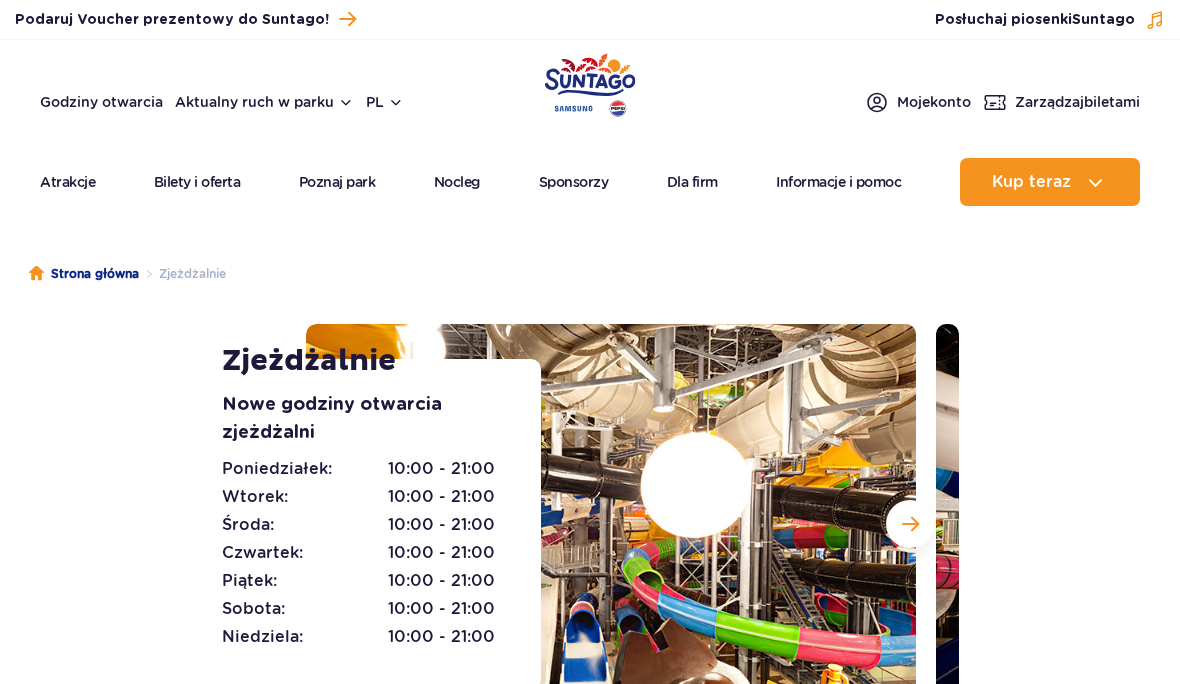 scroll, scrollTop: 0, scrollLeft: 0, axis: both 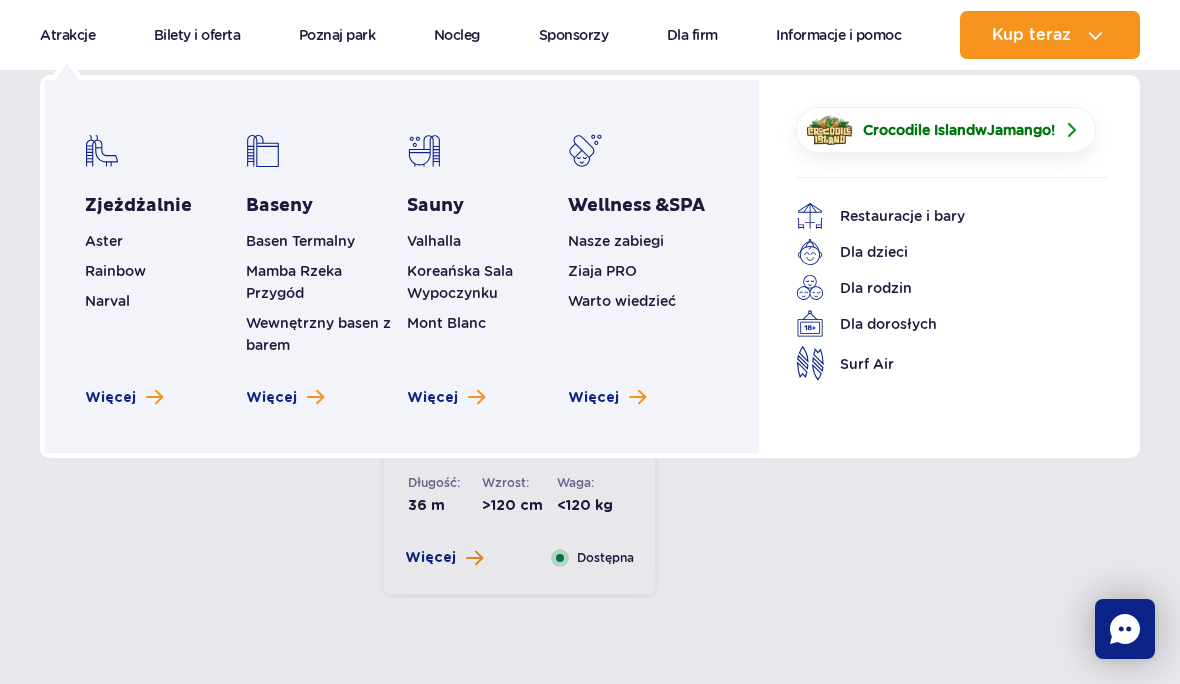 click on "Więcej" at bounding box center [271, 398] 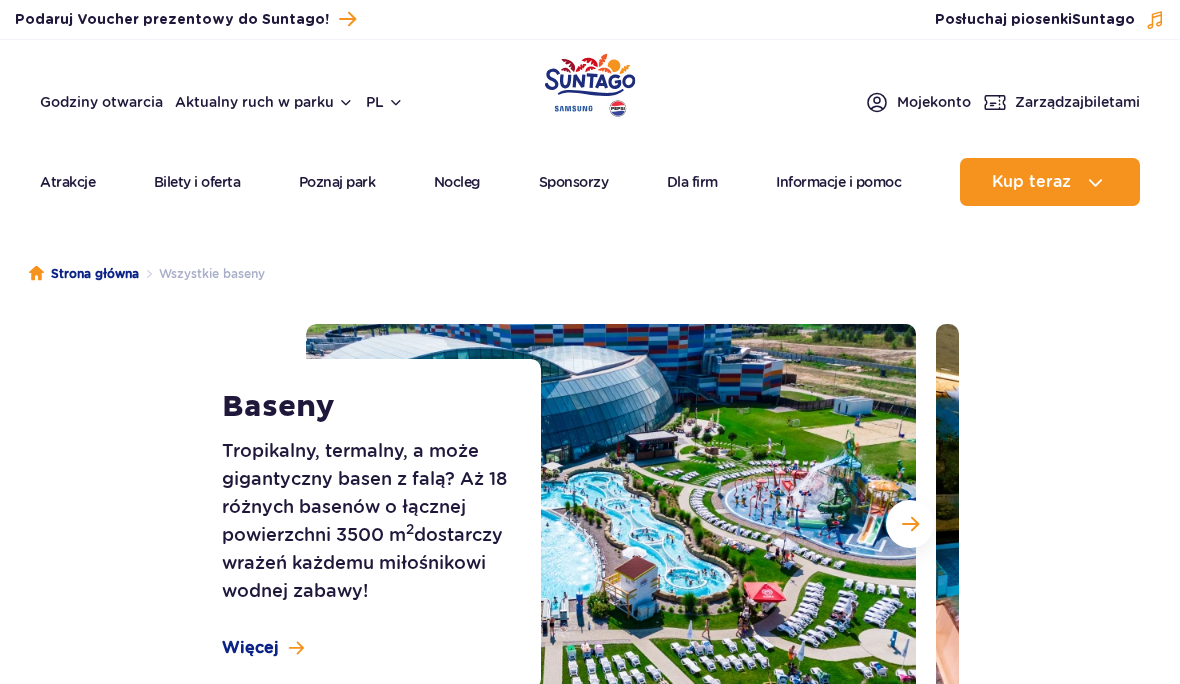 scroll, scrollTop: 0, scrollLeft: 0, axis: both 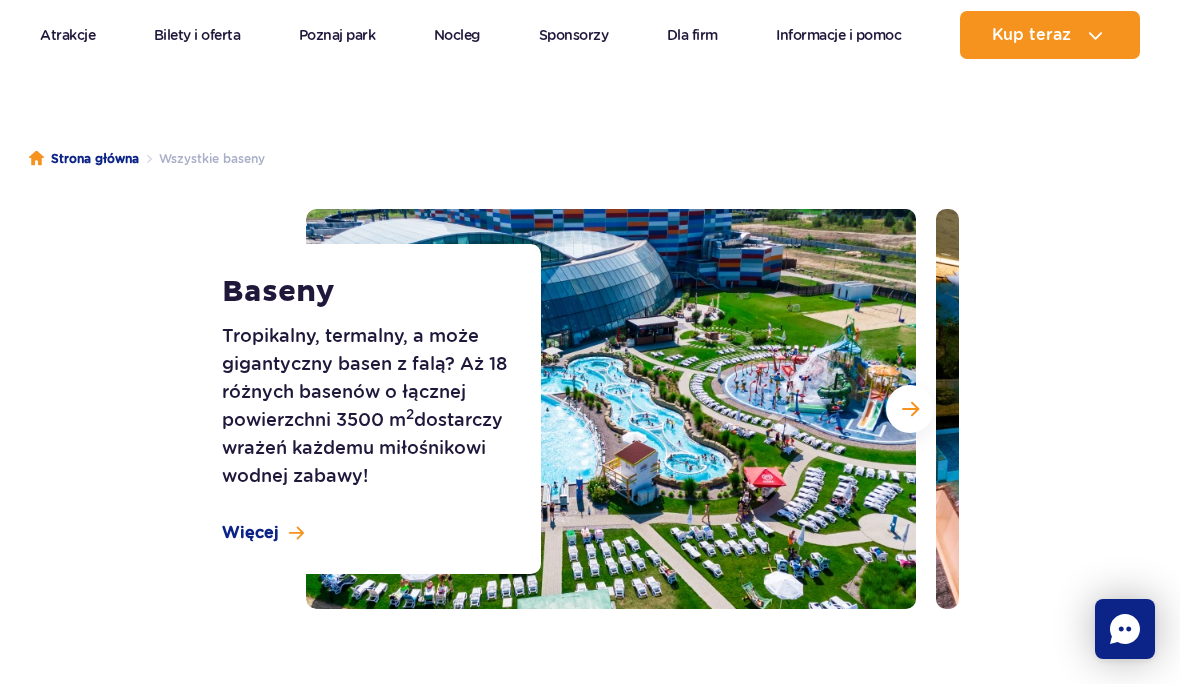 click at bounding box center [611, 409] 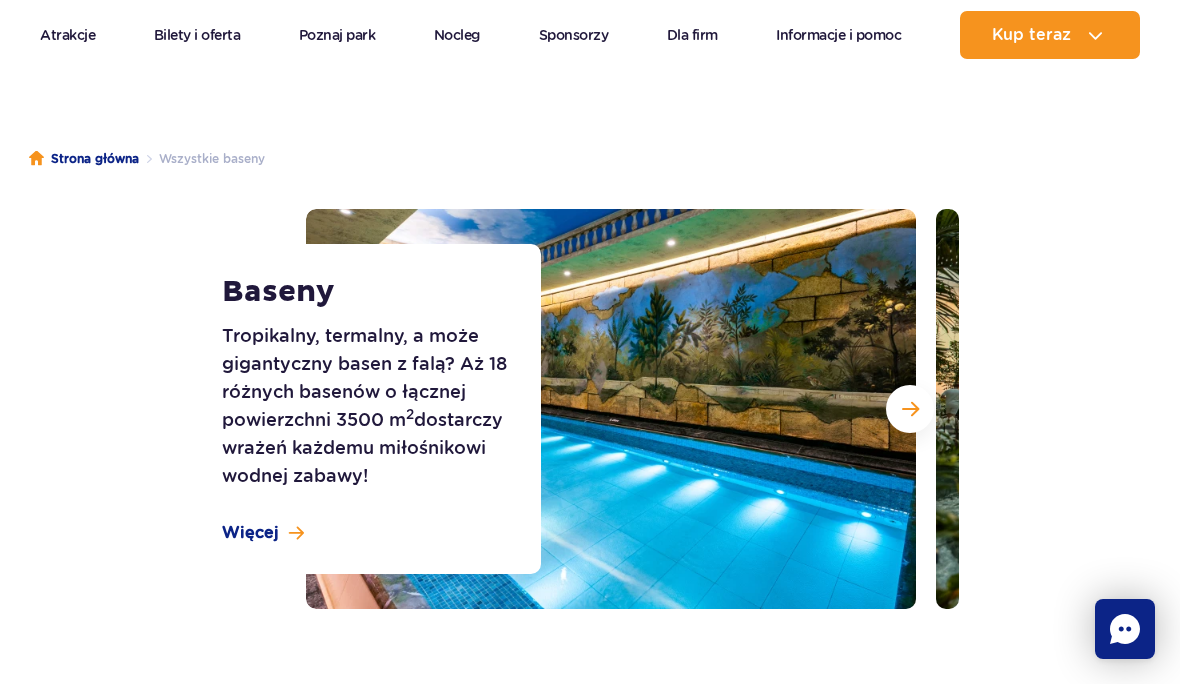 click at bounding box center [910, 409] 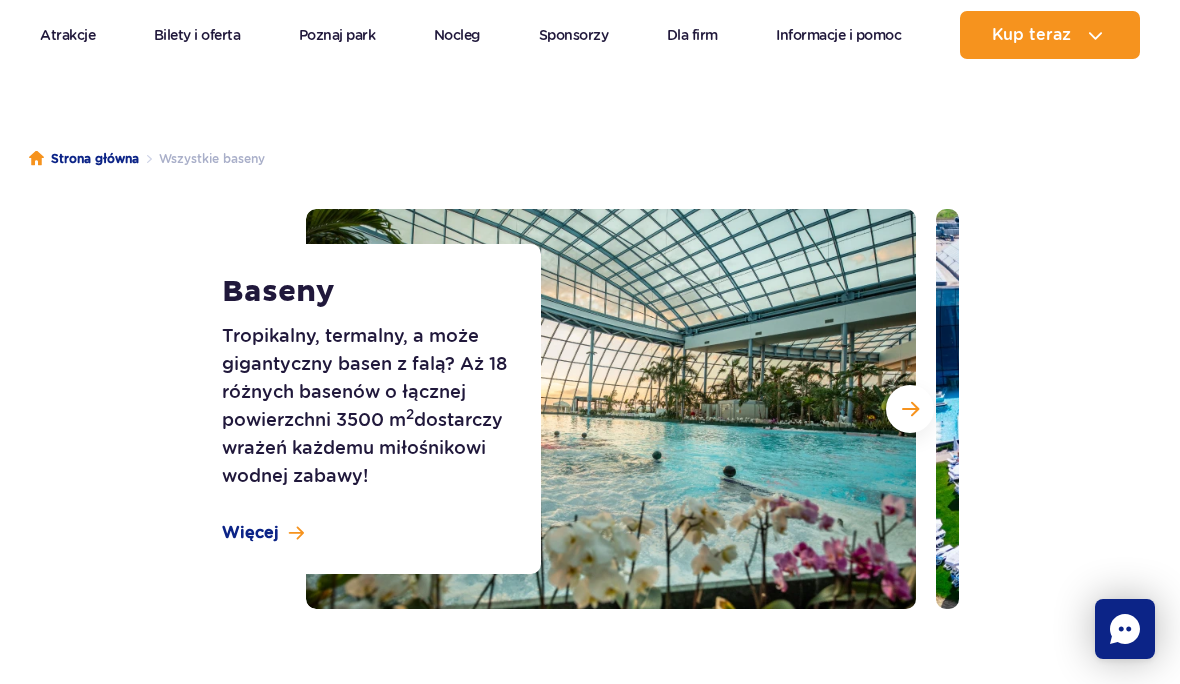 click on "Baseny
Tropikalny, termalny, a może gigantyczny basen z falą? Aż 18 różnych basenów o łącznej powierzchni 3500 m 2  dostarczy wrażeń każdemu miłośnikowi wodnej zabawy!
Więcej" at bounding box center (373, 409) 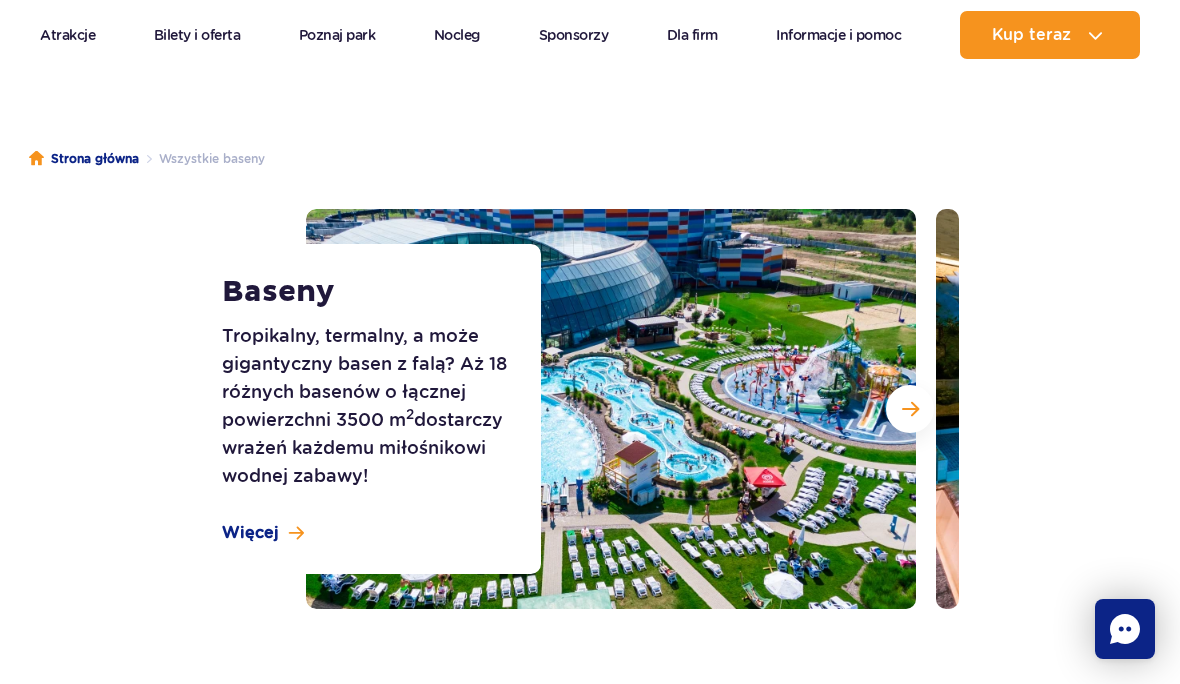 click at bounding box center (910, 409) 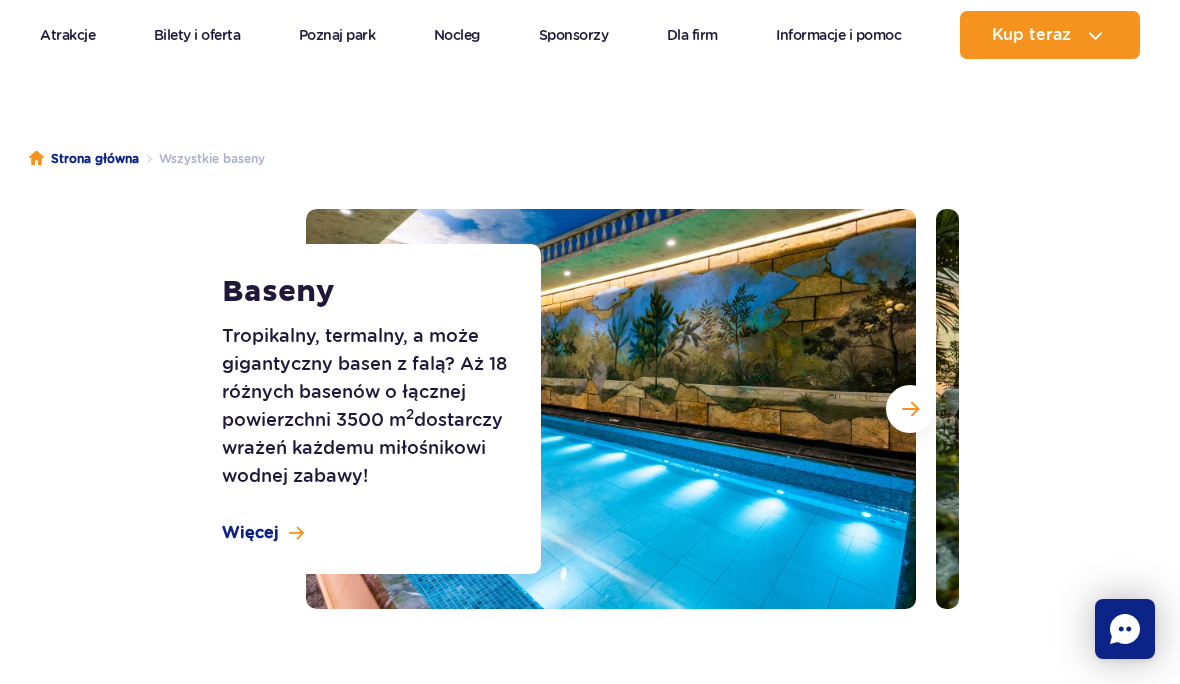 click at bounding box center (910, 409) 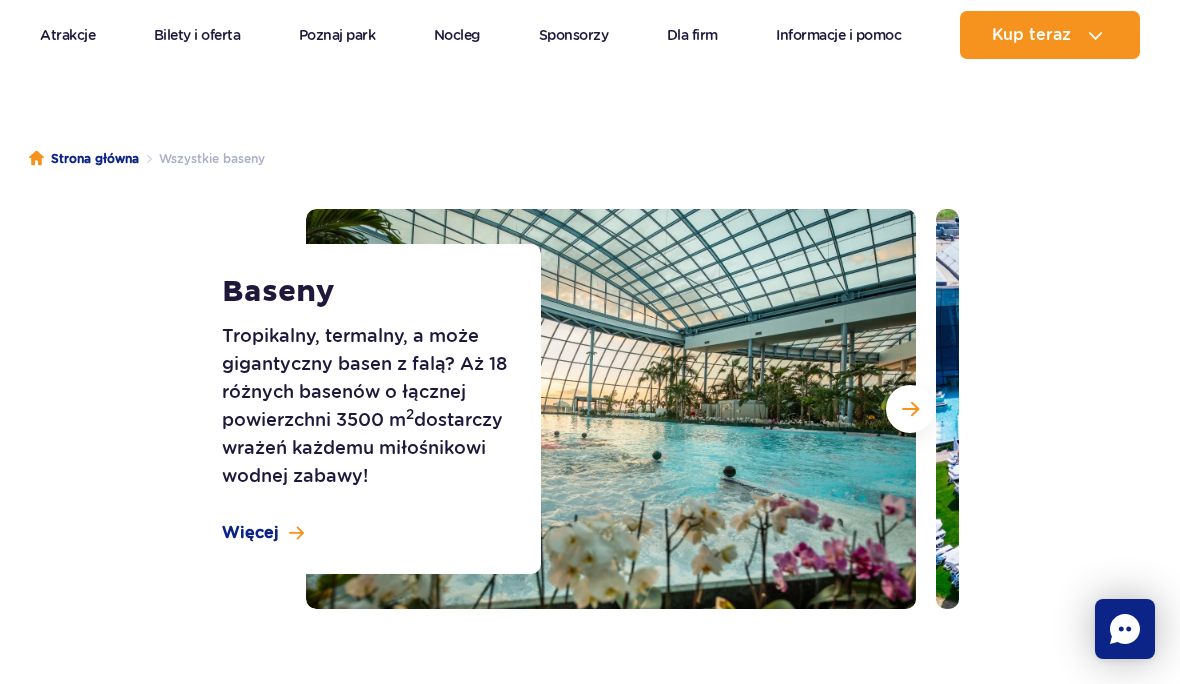 click at bounding box center (910, 409) 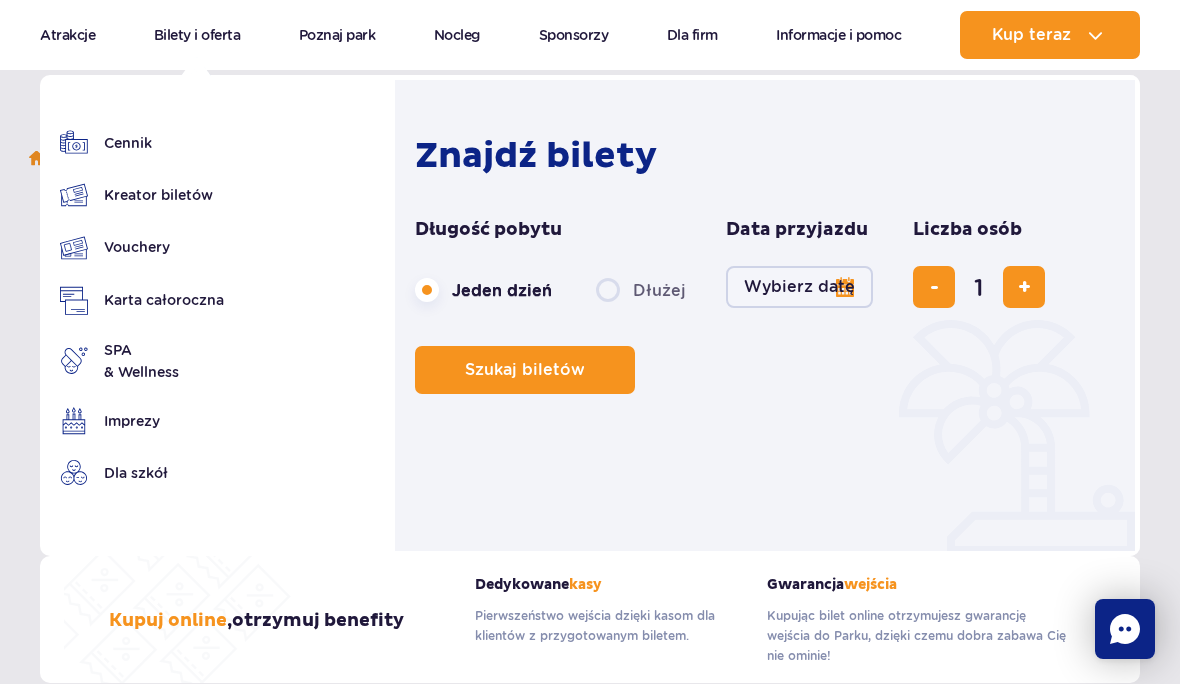 click on "Wybierz datę" at bounding box center (799, 287) 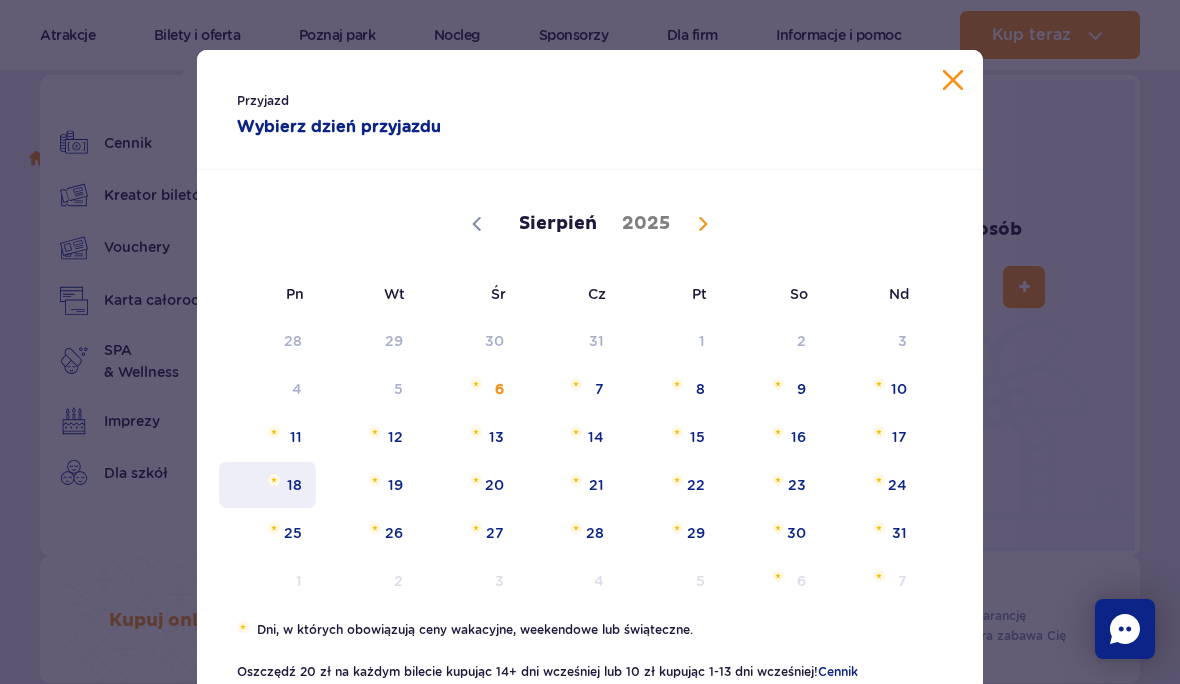click on "18" at bounding box center (267, 485) 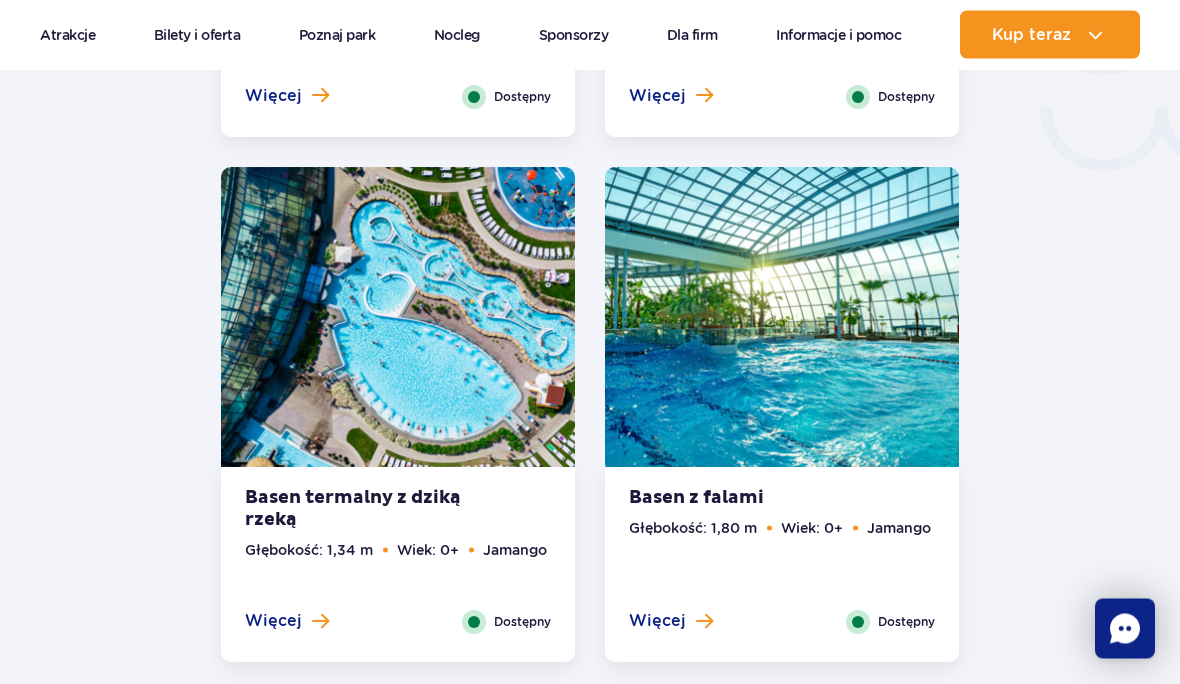 scroll, scrollTop: 3500, scrollLeft: 0, axis: vertical 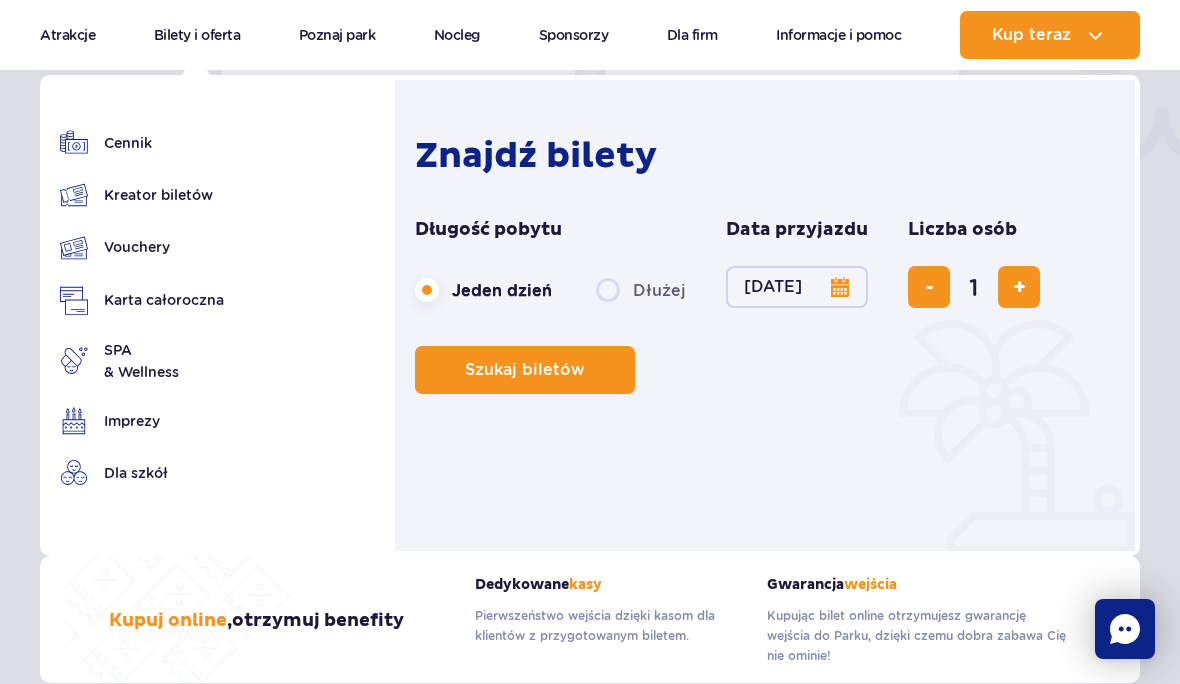 click at bounding box center [1019, 287] 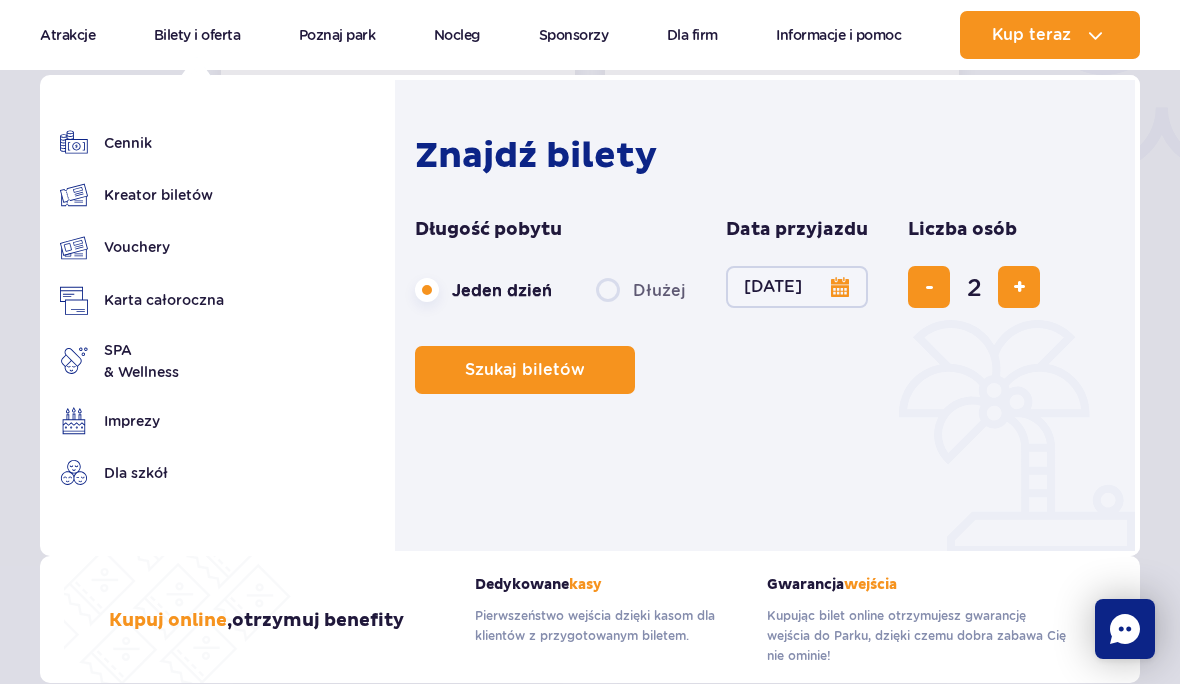 click at bounding box center (1019, 287) 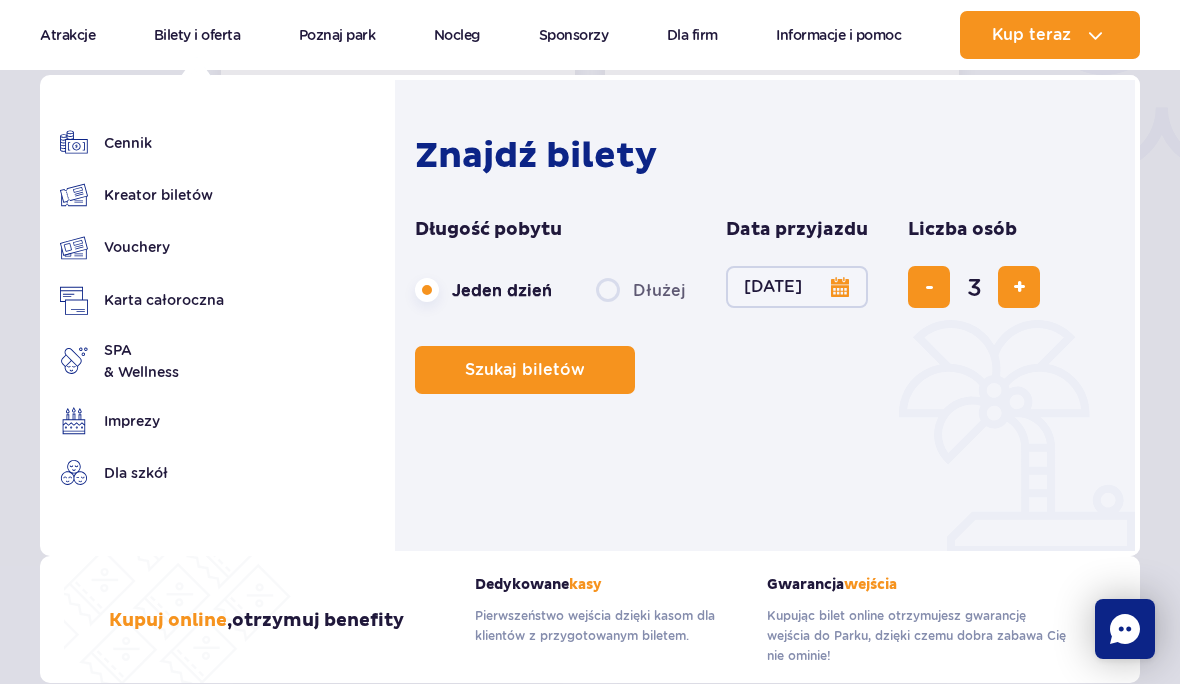 click on "Szukaj biletów" at bounding box center [525, 370] 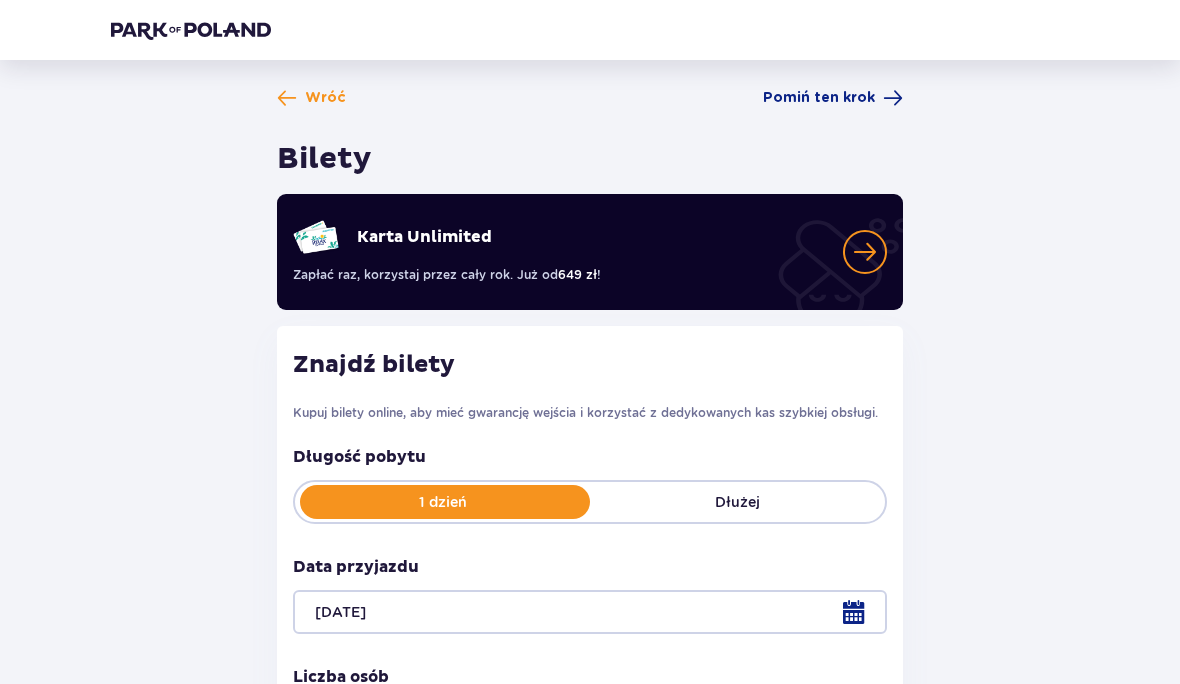 scroll, scrollTop: 67, scrollLeft: 0, axis: vertical 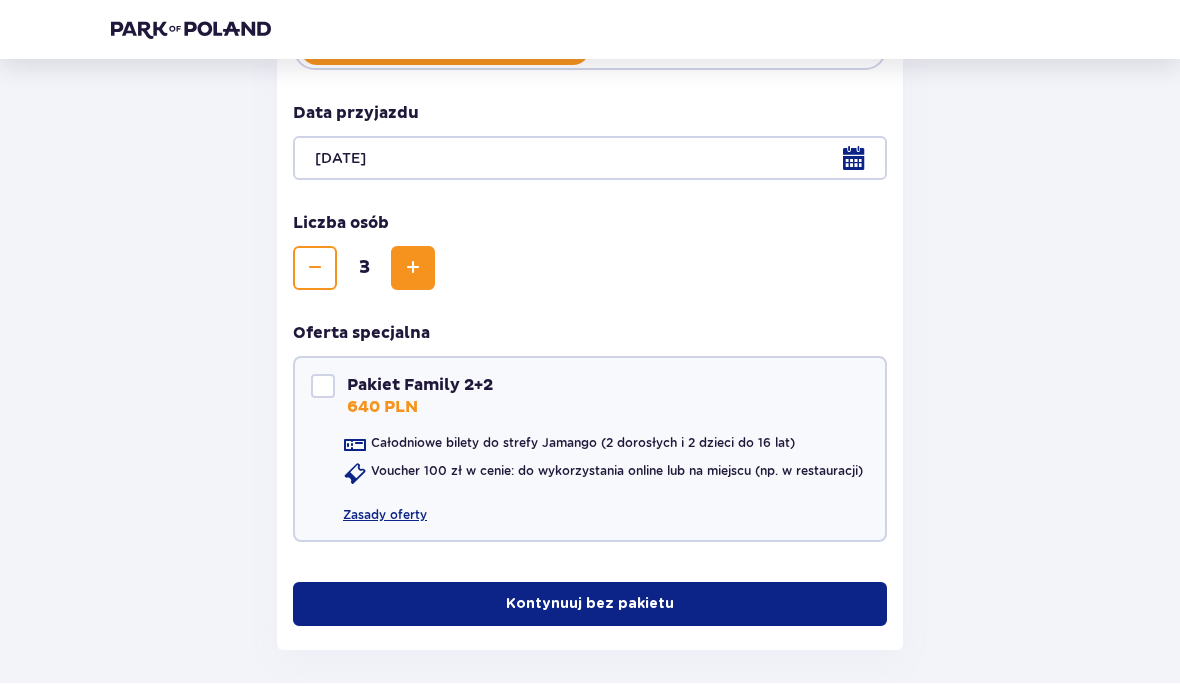 click on "Wróć Pomiń ten krok Bilety Karta Unlimited Zapłać raz, korzystaj przez cały rok. Już od  649 zł ! Znajdź bilety Kupuj bilety online, aby mieć gwarancję wejścia i korzystać z dedykowanych kas szybkiej obsługi. Długość pobytu 1 dzień Dłużej Data przyjazdu [DATE] Liczba osób 3 Oferta specjalna Pakiet Family 2+2   640 PLN Całodniowe bilety do strefy Jamango (2 dorosłych i 2 dzieci do 16 lat) Voucher 100 zł w cenie: do wykorzystania online lub na miejscu (np. w restauracji) Zasady oferty Kontynuuj bez pakietu" at bounding box center (590, 189) 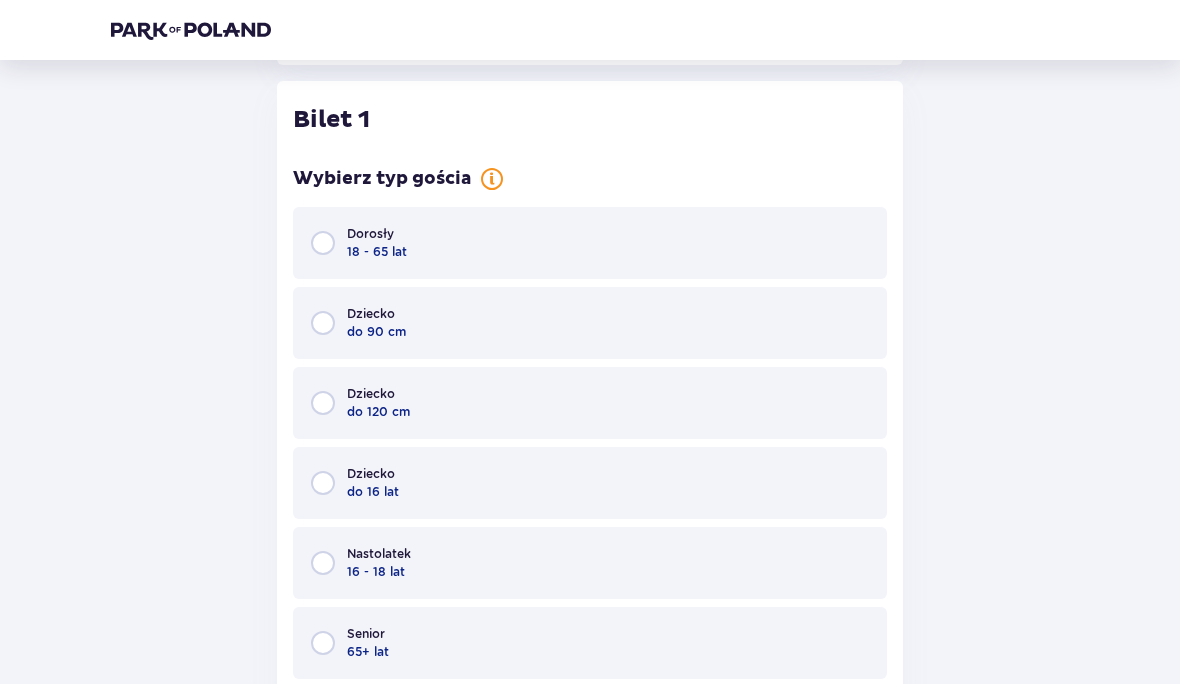 scroll, scrollTop: 1044, scrollLeft: 0, axis: vertical 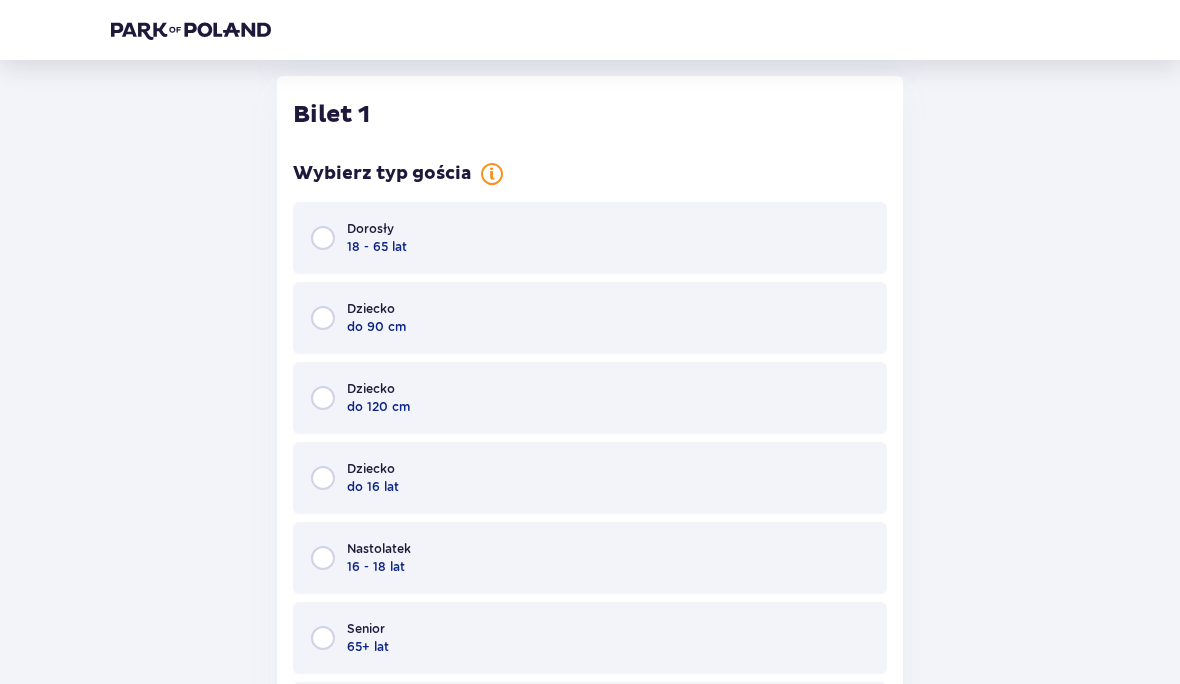 click on "18 - 65 lat" at bounding box center (377, 247) 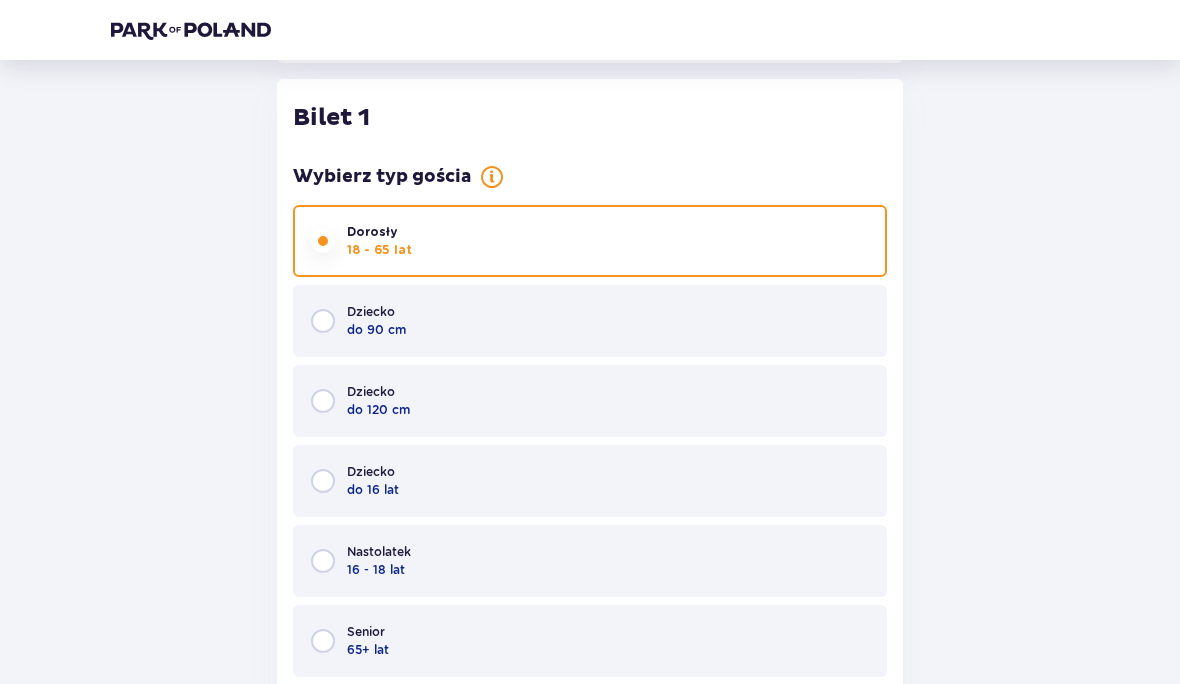 scroll, scrollTop: 1042, scrollLeft: 0, axis: vertical 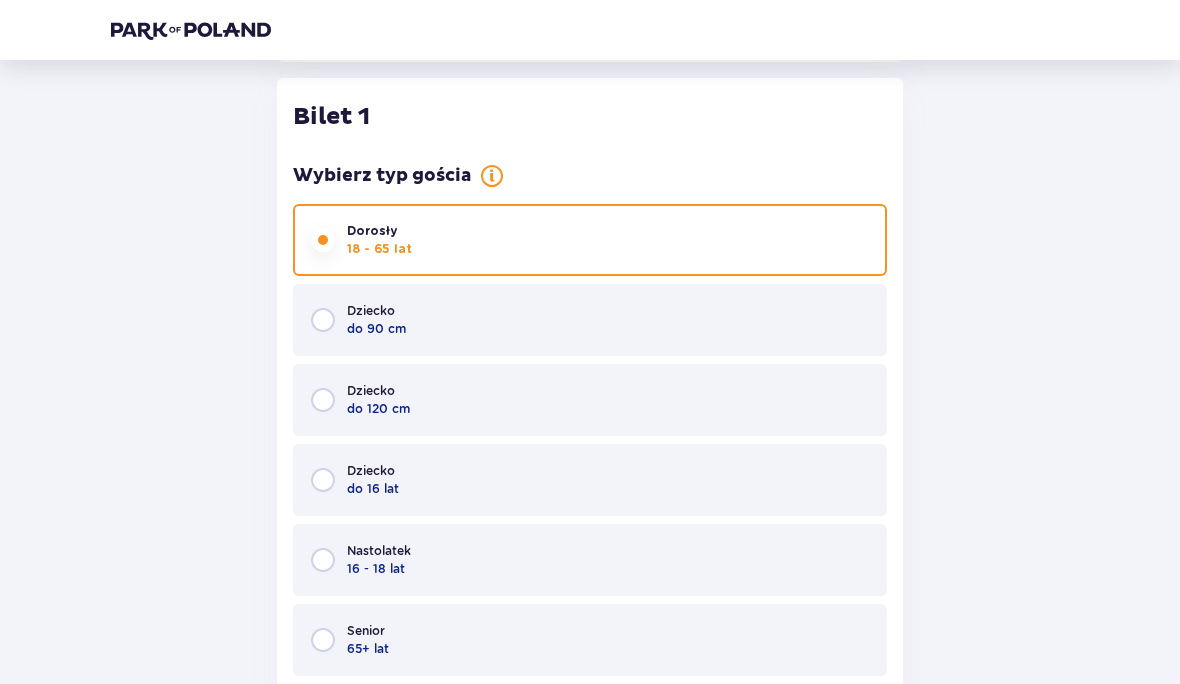 click on "Dziecko do 16 lat" at bounding box center [590, 480] 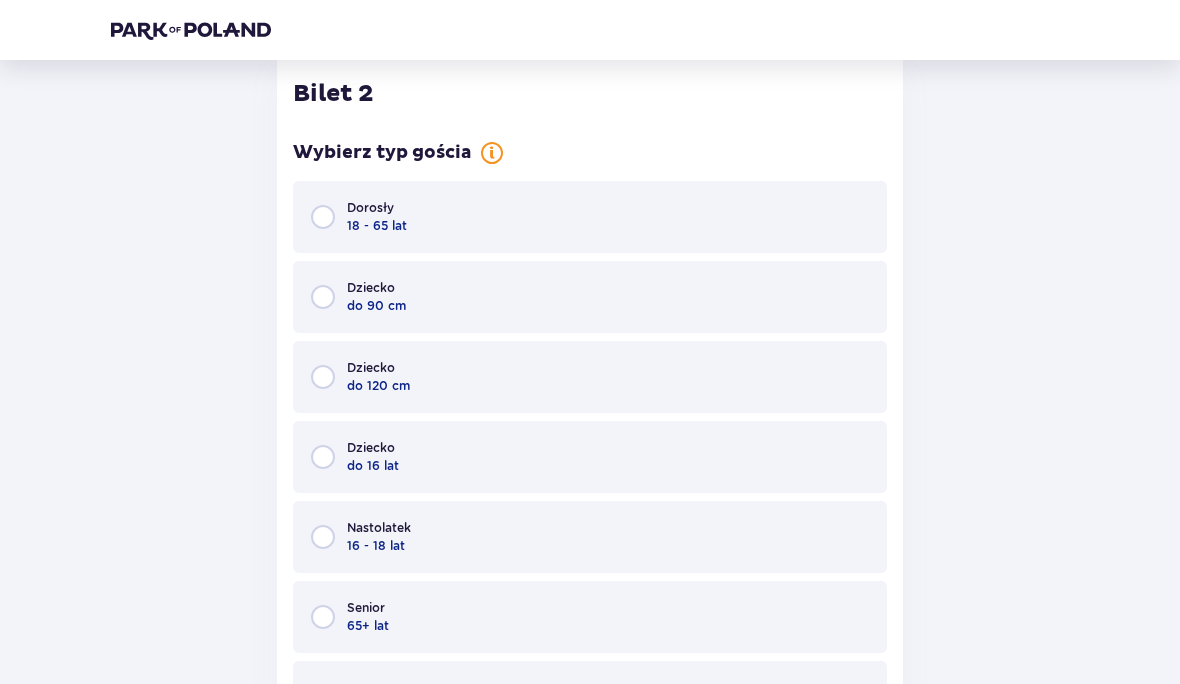 scroll, scrollTop: 2075, scrollLeft: 0, axis: vertical 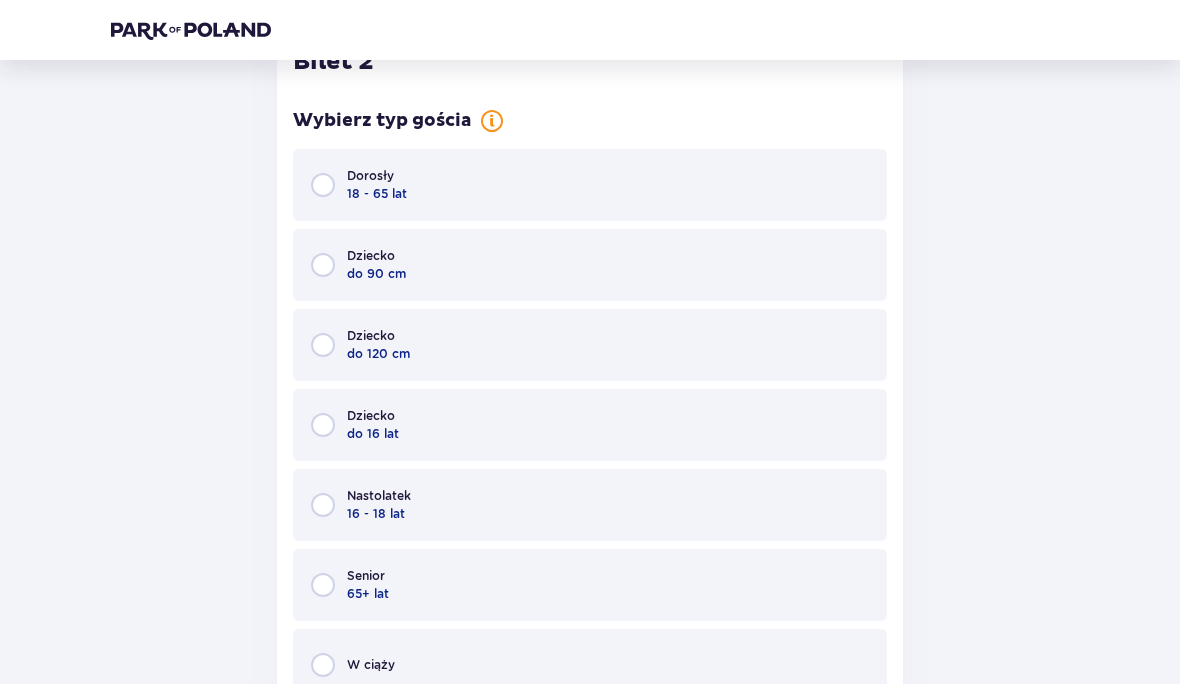 click on "Dziecko do 16 lat" at bounding box center (590, 425) 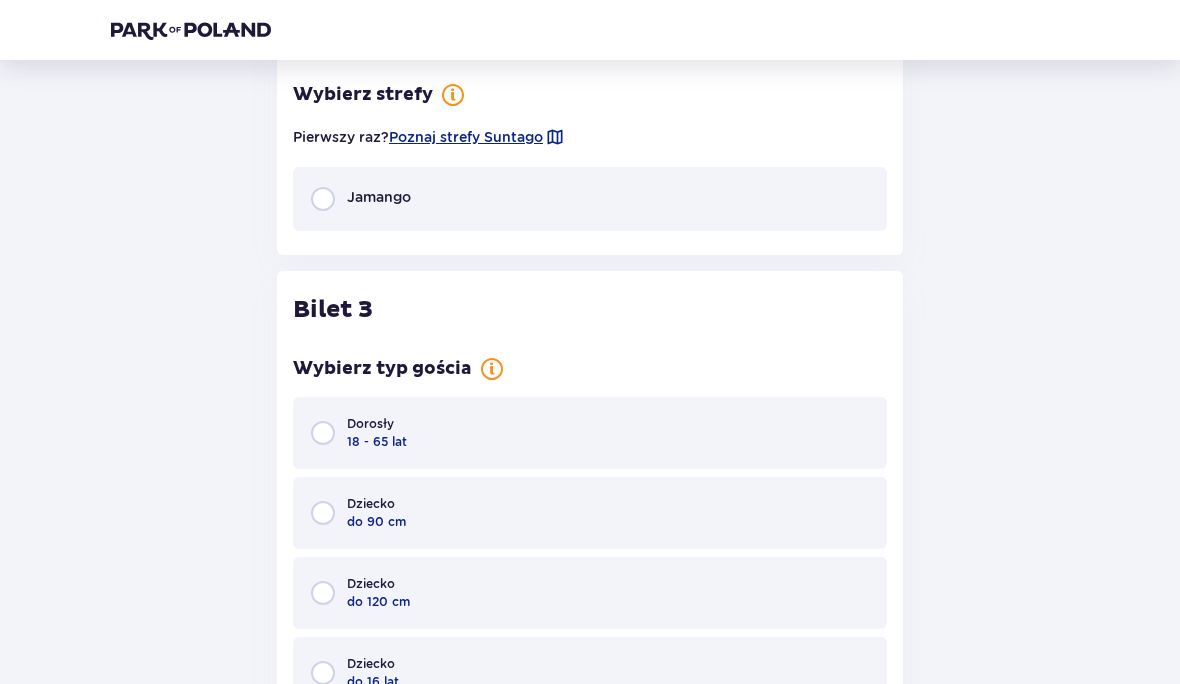 scroll, scrollTop: 2812, scrollLeft: 0, axis: vertical 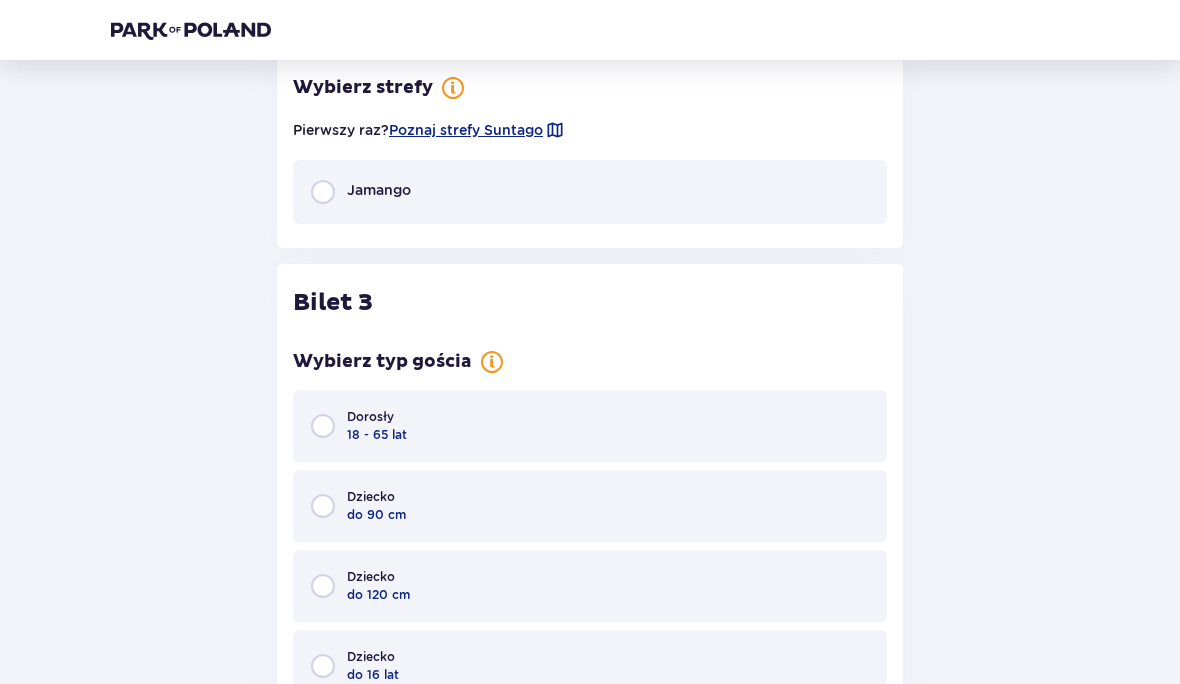 click on "Dorosły" at bounding box center [370, 417] 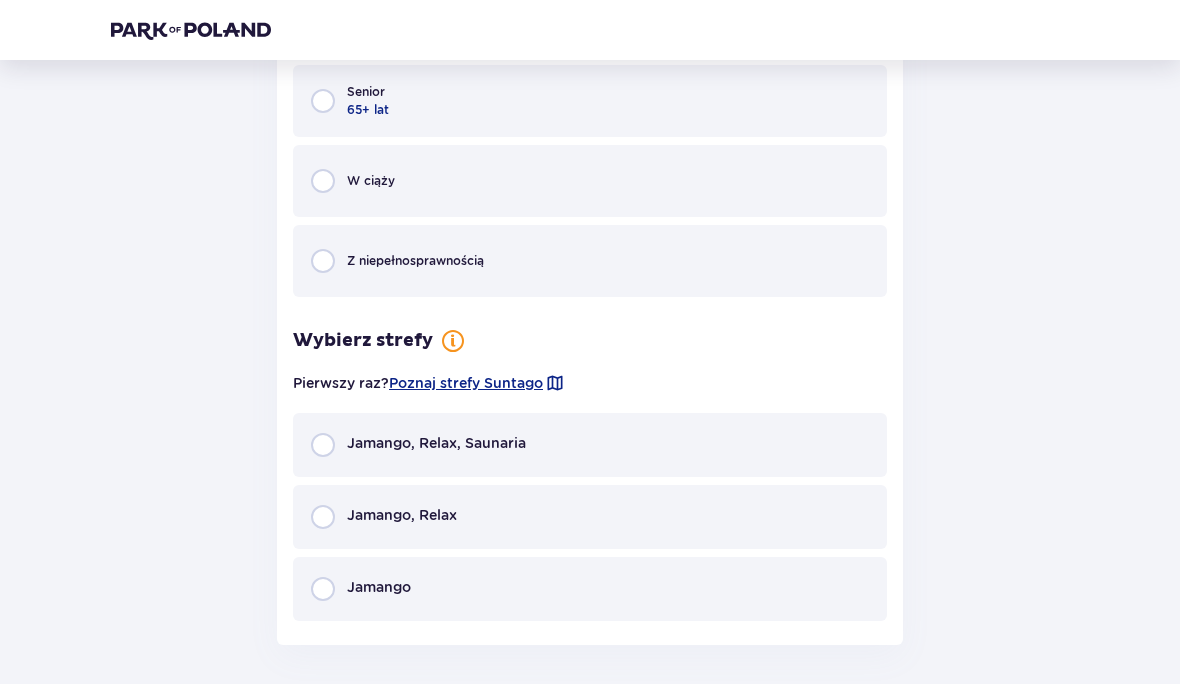 scroll, scrollTop: 3615, scrollLeft: 0, axis: vertical 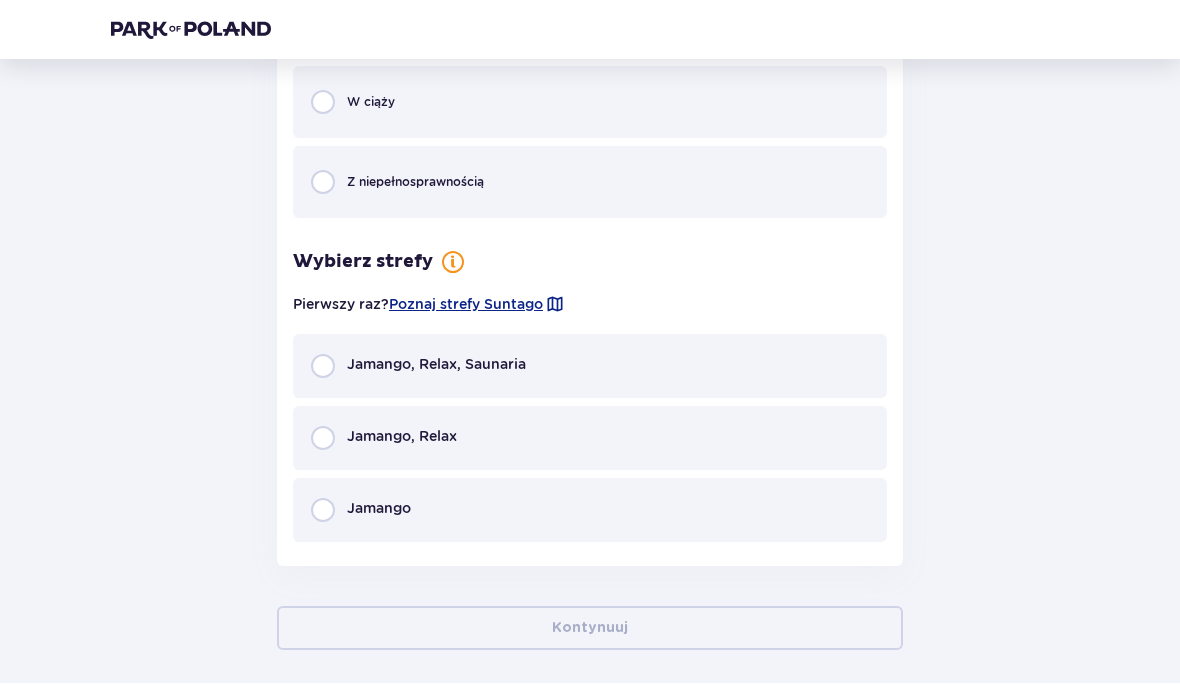 click on "Poznaj strefy Suntago" at bounding box center [466, 305] 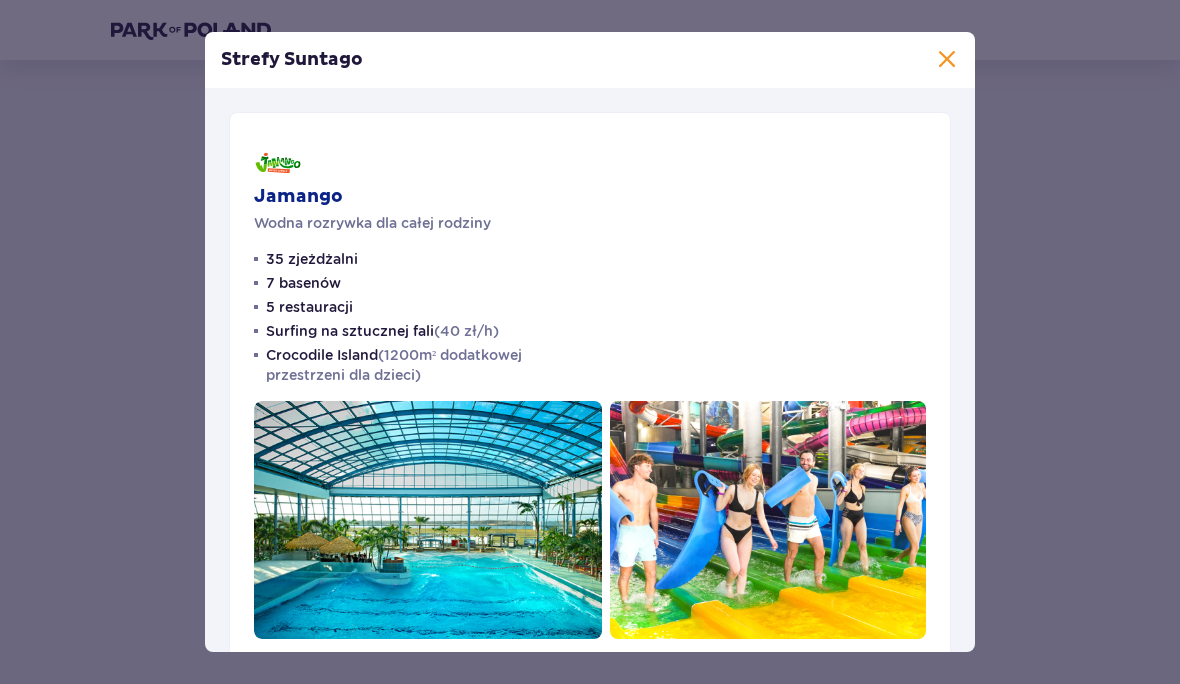 scroll, scrollTop: 0, scrollLeft: 0, axis: both 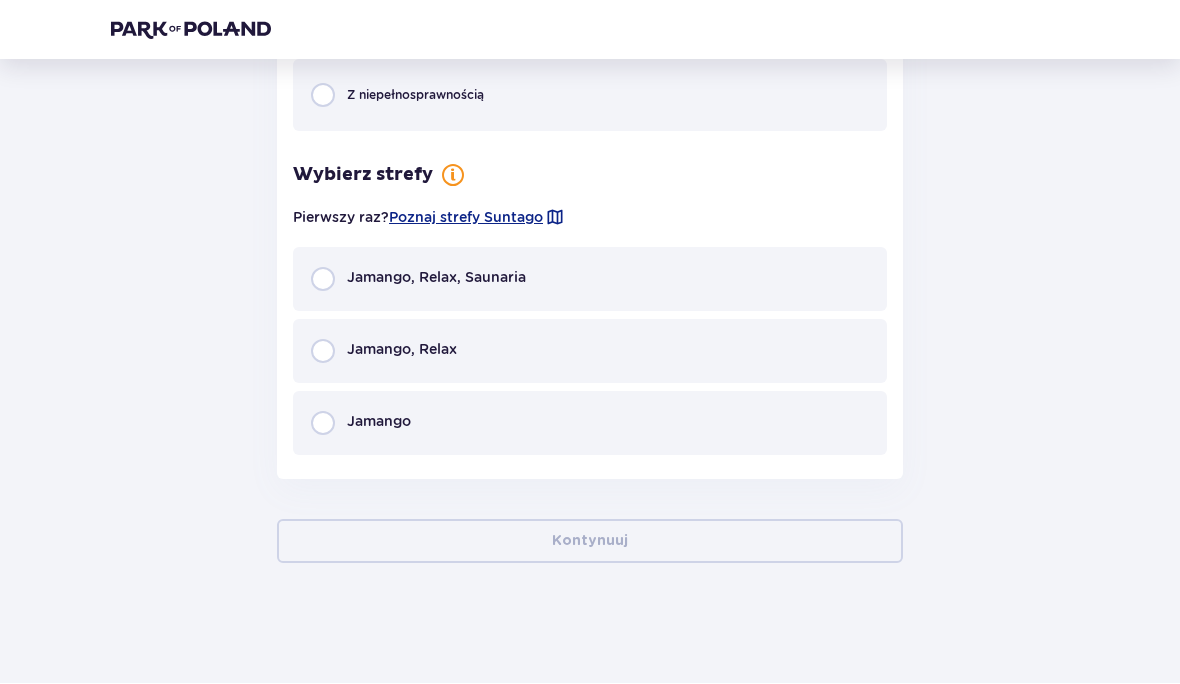 click on "Jamango" at bounding box center (590, 424) 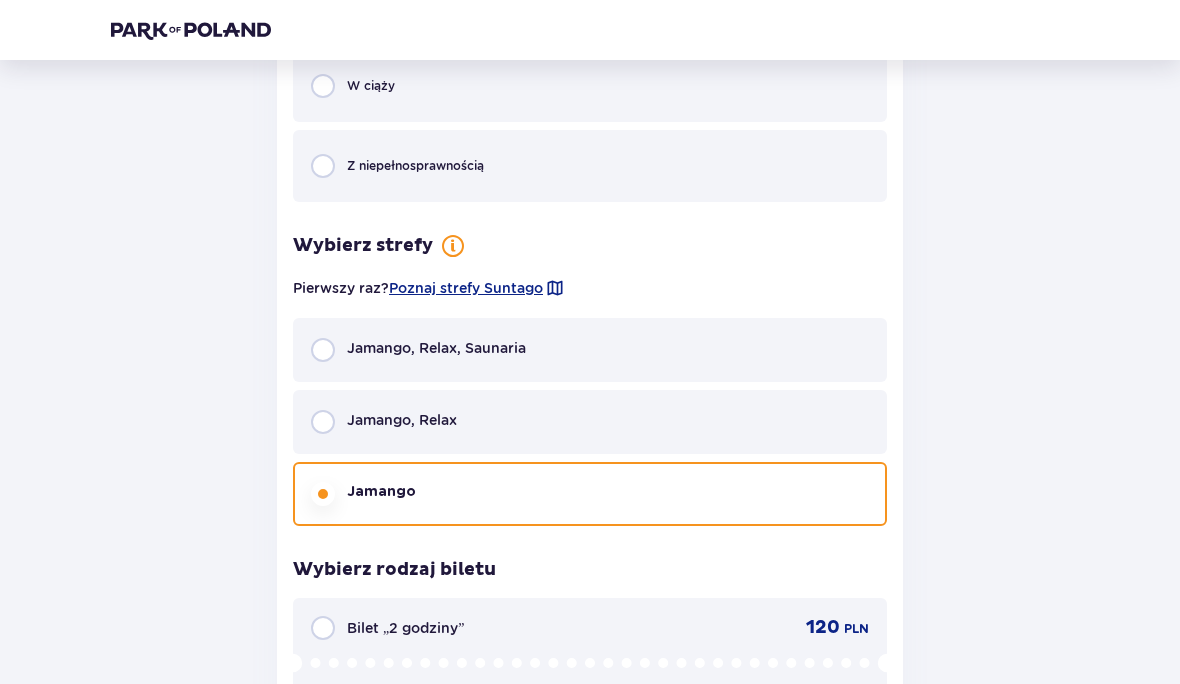 scroll, scrollTop: 3591, scrollLeft: 0, axis: vertical 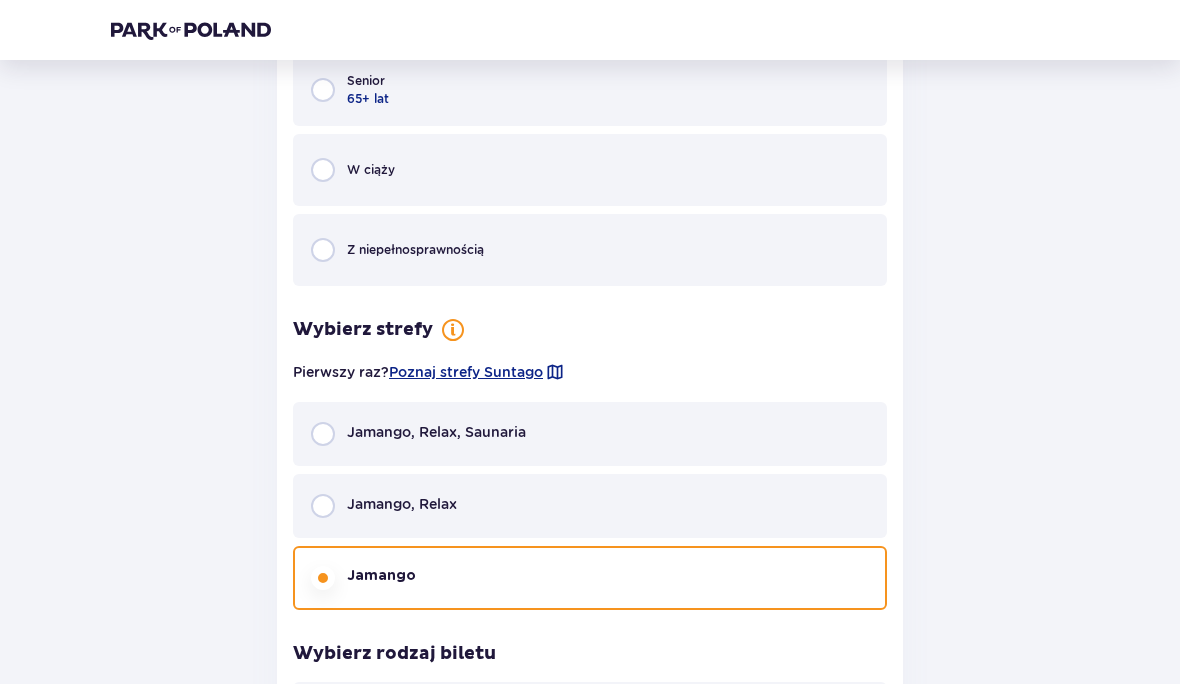 click on "Poznaj strefy Suntago" at bounding box center (466, 372) 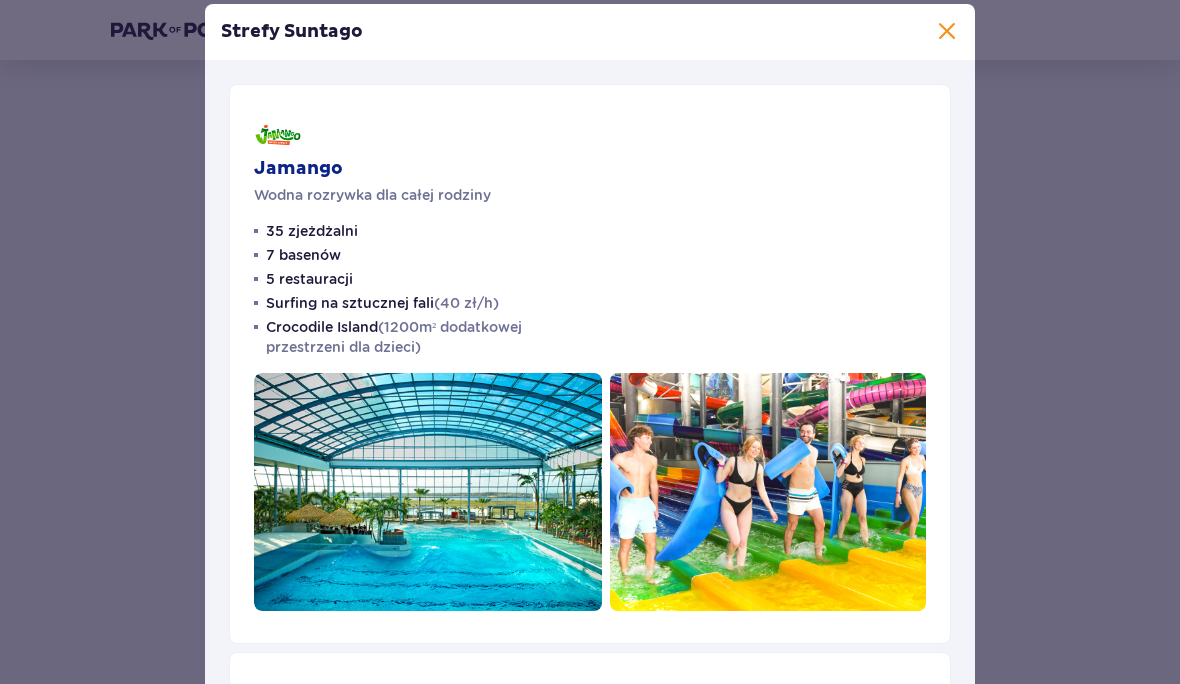 scroll, scrollTop: 3635, scrollLeft: 0, axis: vertical 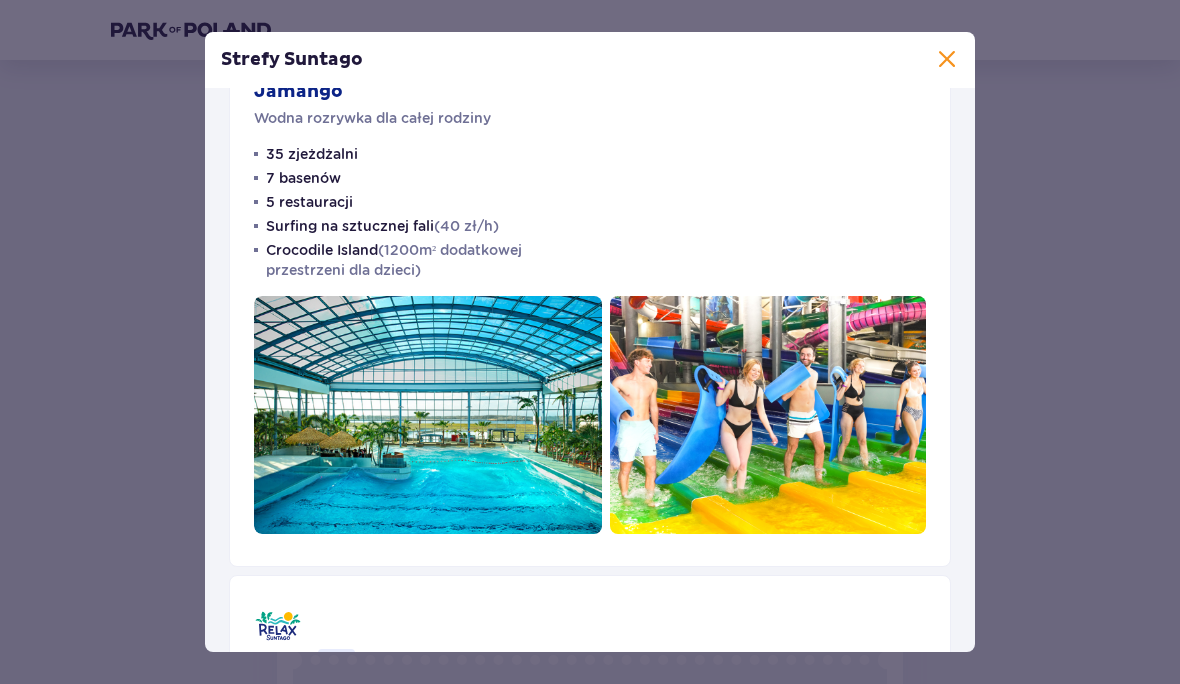 click on "Strefy Suntago Jamango Wodna rozrywka dla całej rodziny 35 zjeżdżalni 7 basenów 5 restauracji Surfing na sztucznej fali  (40 zł/h) Crocodile Island  (1200m² dodatkowej przestrzeni dla dzieci) Relax 16+ Odpoczynek i wyciszenie w tropikach Wstęp do strefy Jamango 10 basenów leczniczo-relaksacyjnych 2 restauracje i 2 koktajl bary Wellness & SPA  (zabiegi od 89 zł) Strefa VIP z łożami Cabana  (99 zł/2 os.) Saunaria 16+ Relaks w saunach z całego świata Wstęp do stref Jamango i Relax 5 saun mokrych 10 saun suchych 2 jacuzzi Pokazy saunamistrzów" at bounding box center [590, 342] 